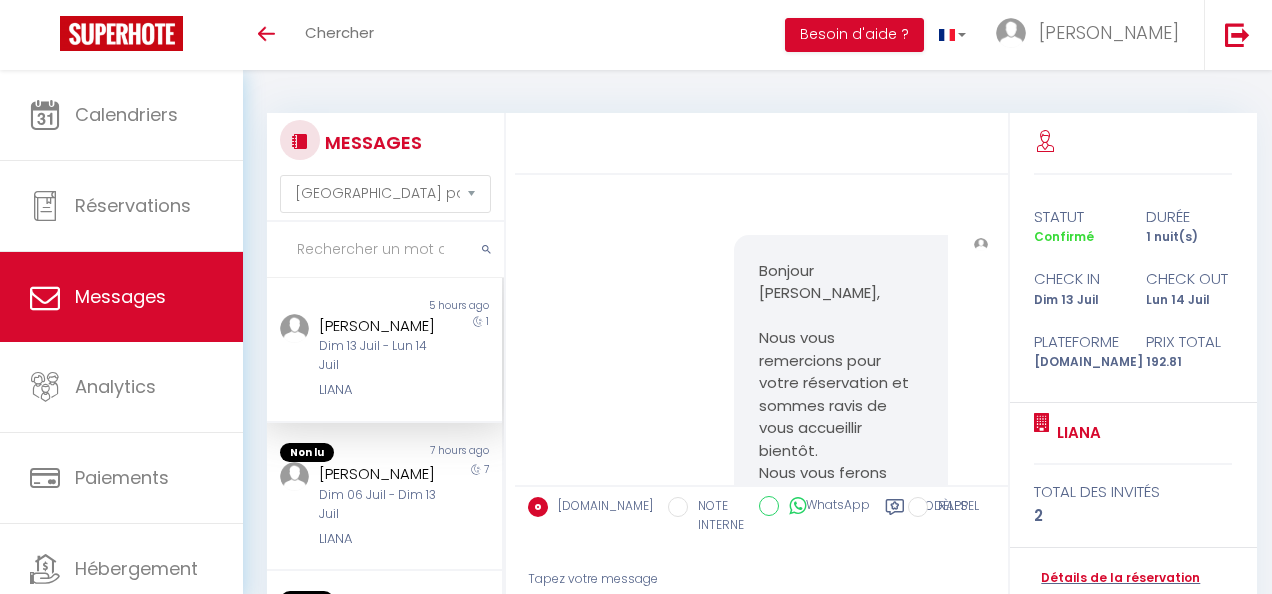 select on "message" 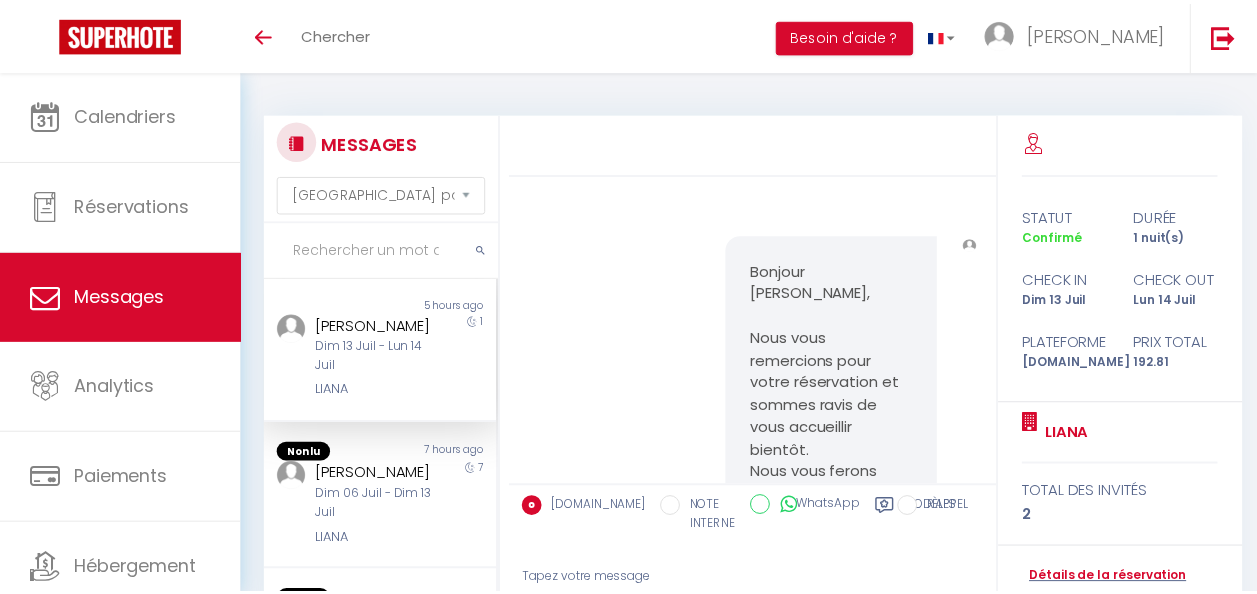 scroll, scrollTop: 0, scrollLeft: 0, axis: both 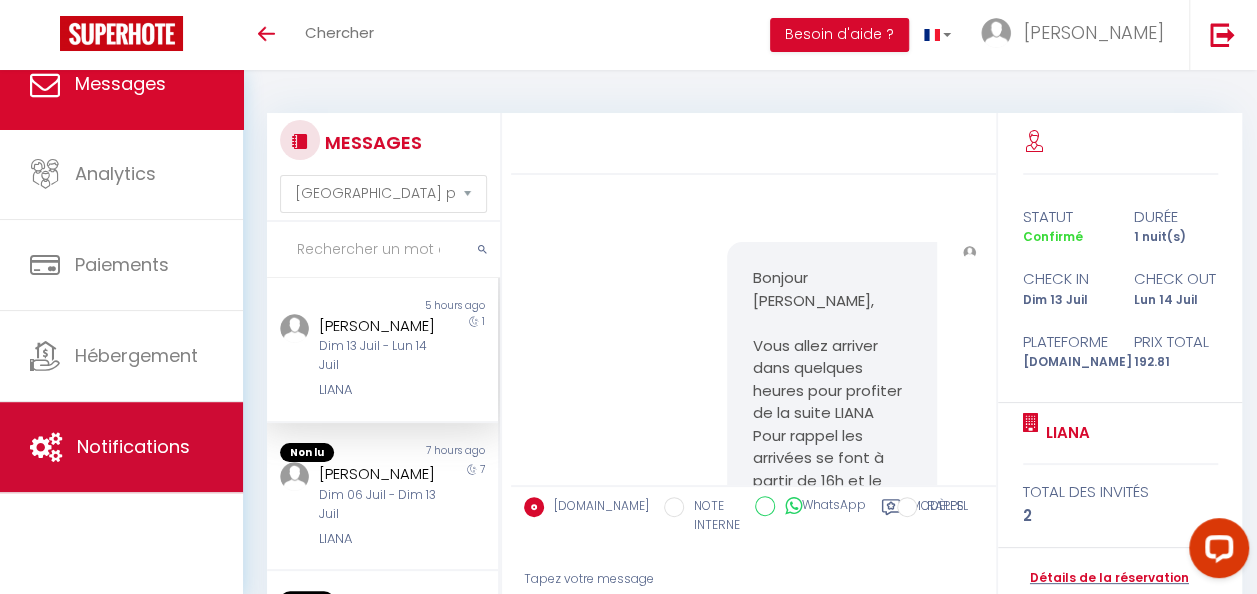 click on "Notifications" at bounding box center [121, 447] 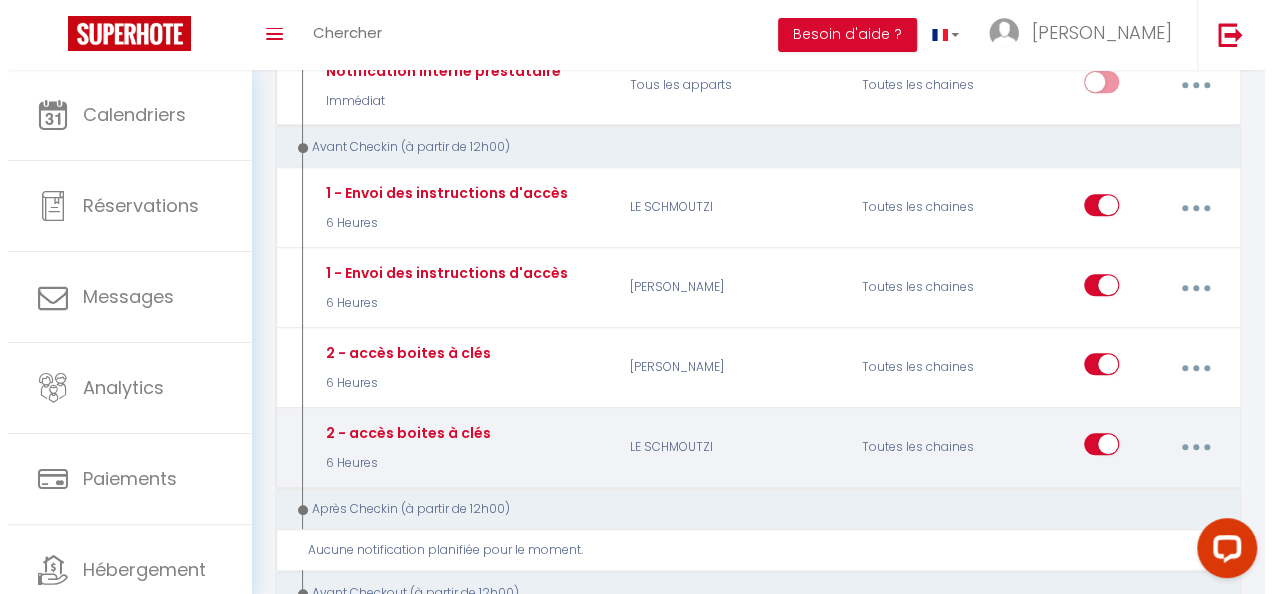 scroll, scrollTop: 400, scrollLeft: 0, axis: vertical 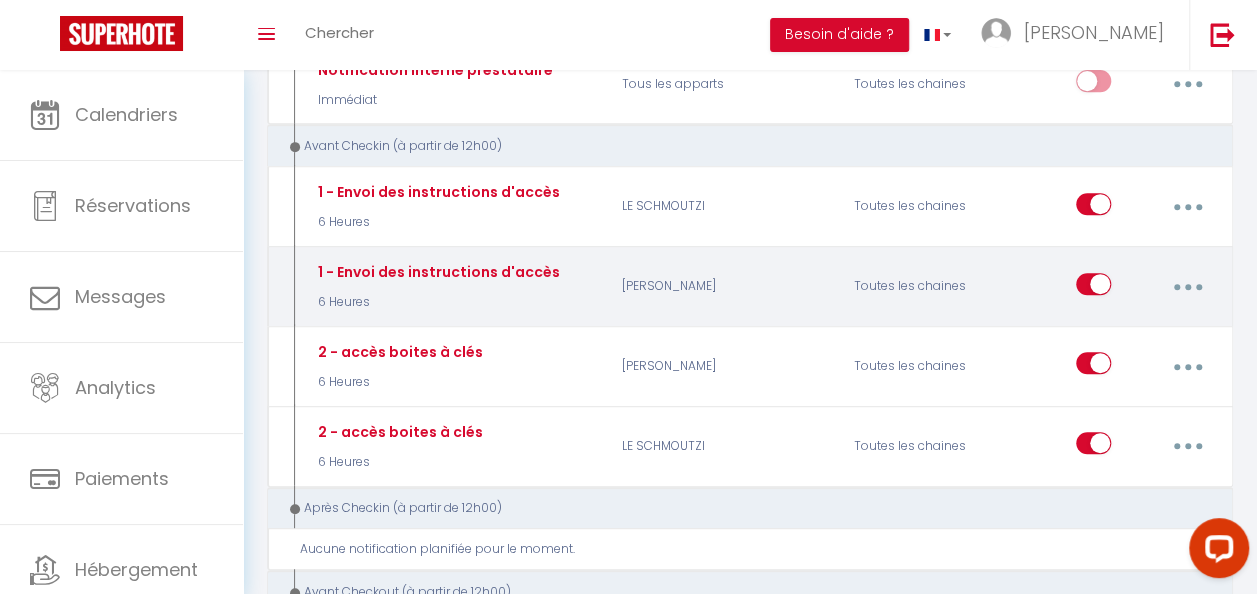click at bounding box center [1187, 287] 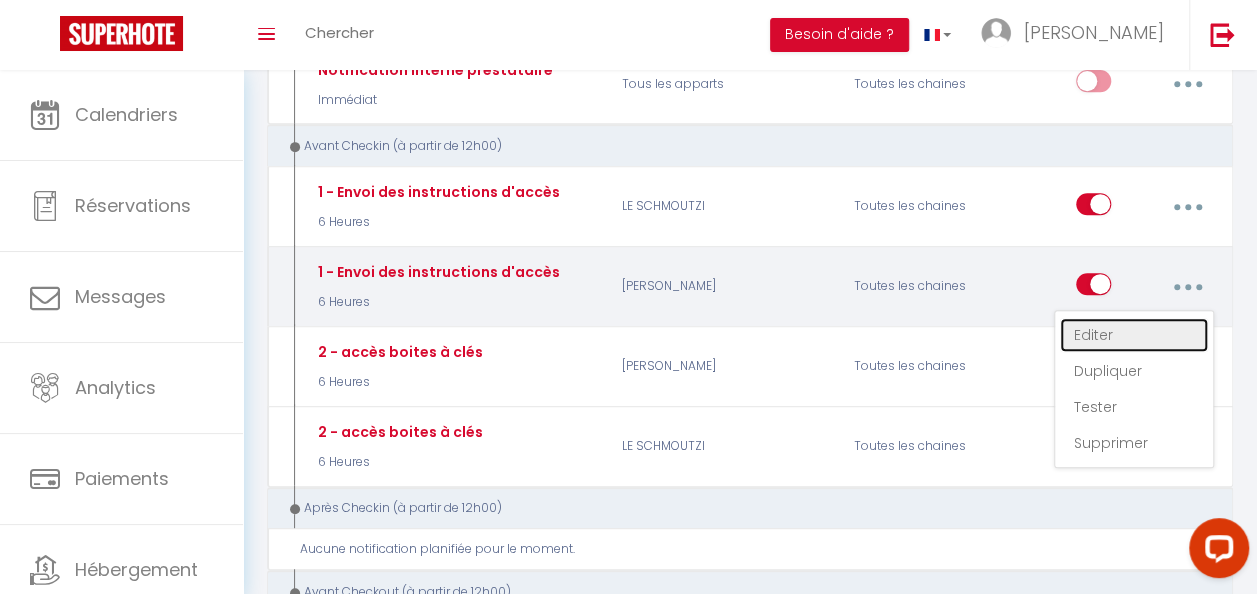 click on "Editer" at bounding box center (1134, 335) 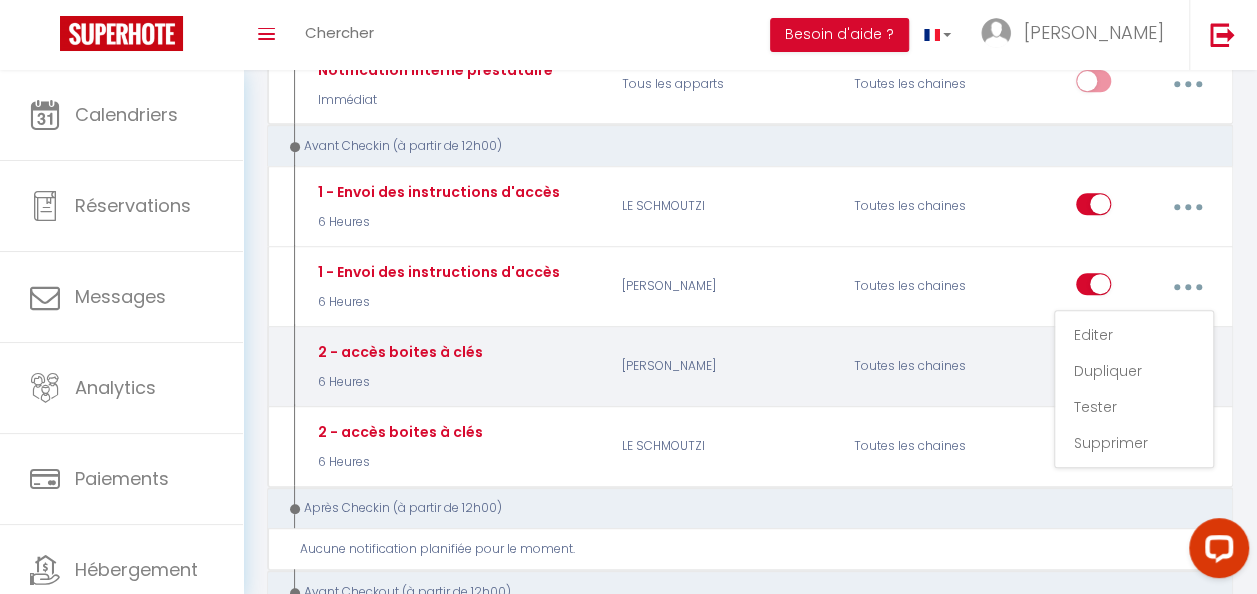 type on "1 - Envoi des instructions d'accès" 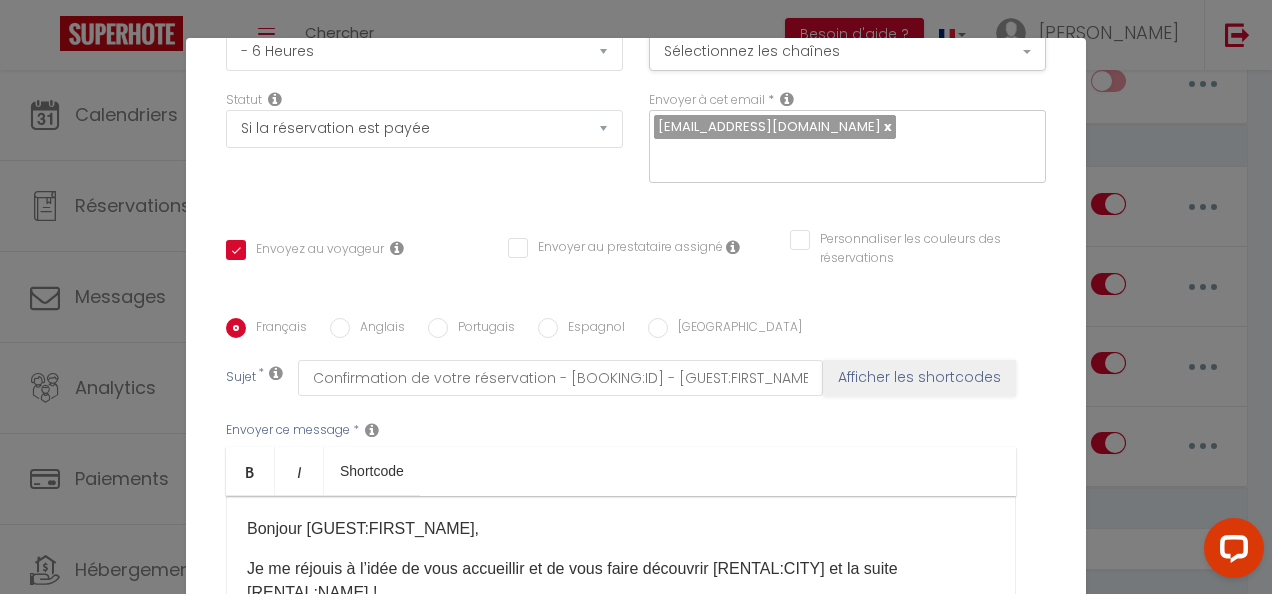 scroll, scrollTop: 400, scrollLeft: 0, axis: vertical 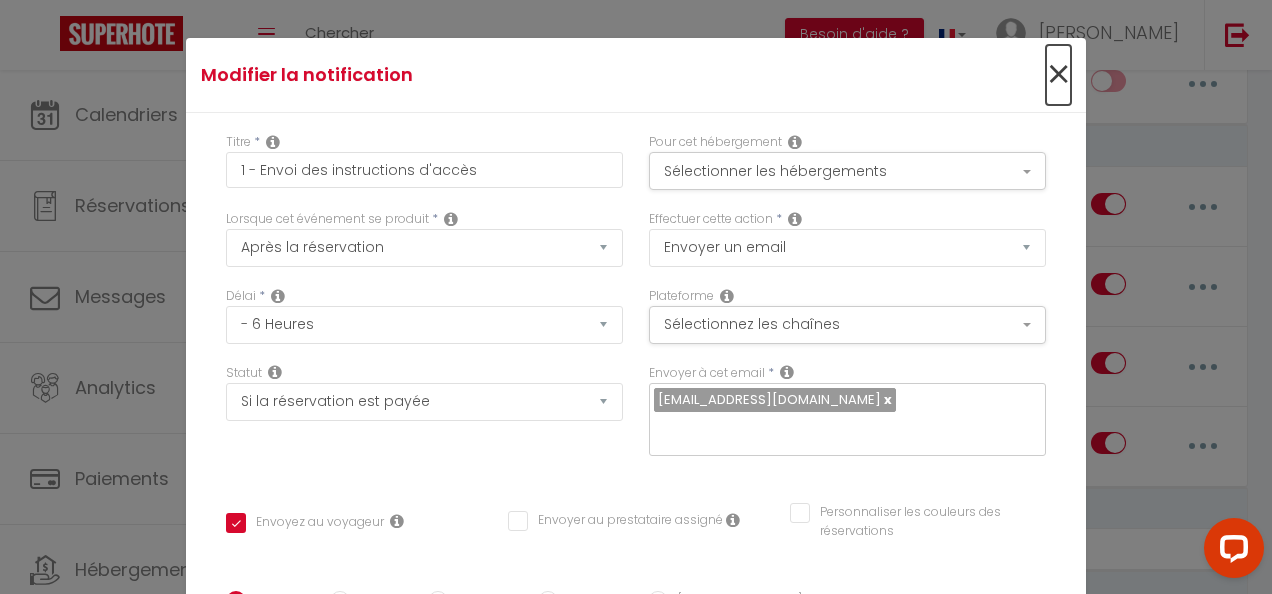 click on "×" at bounding box center (1058, 75) 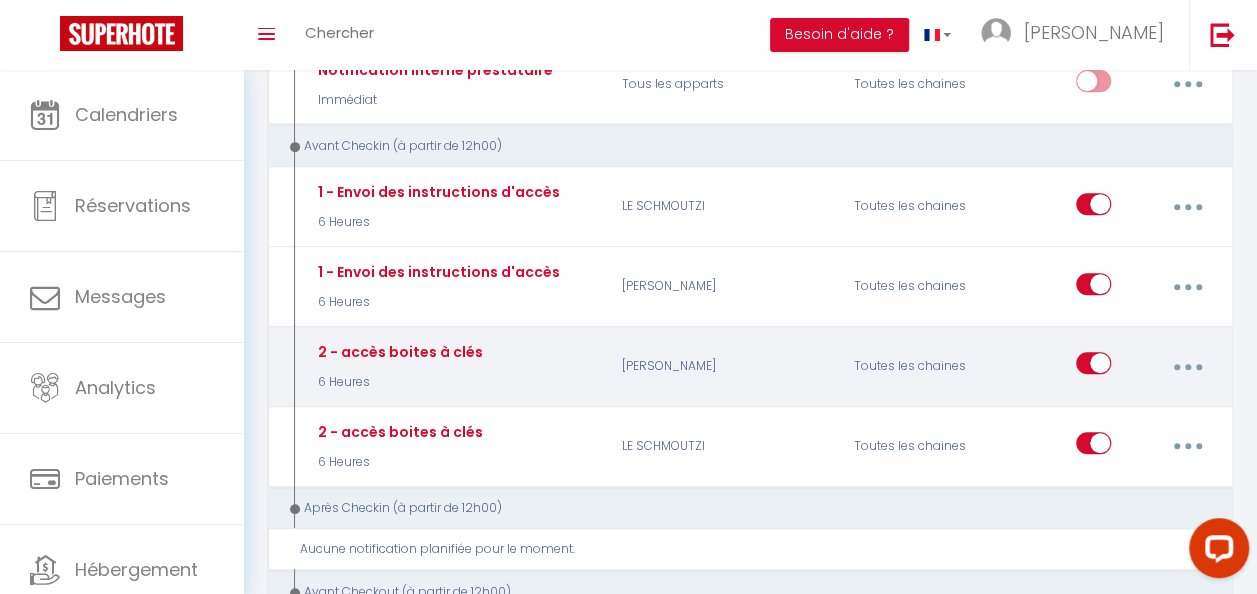 click at bounding box center (1188, 367) 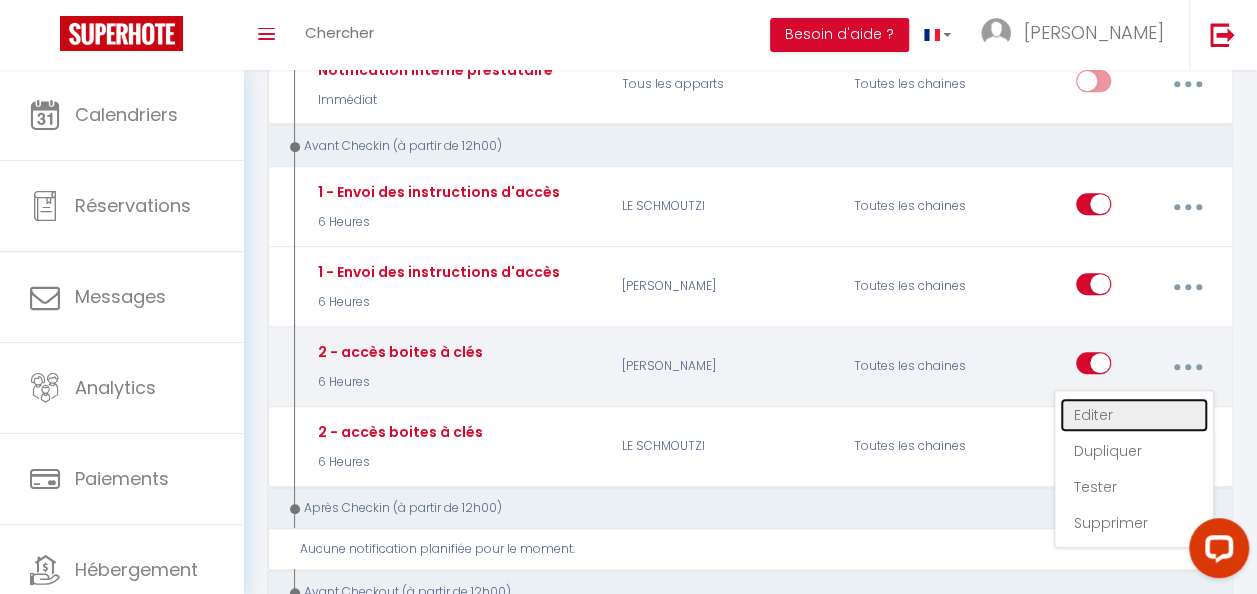 click on "Editer" at bounding box center [1134, 415] 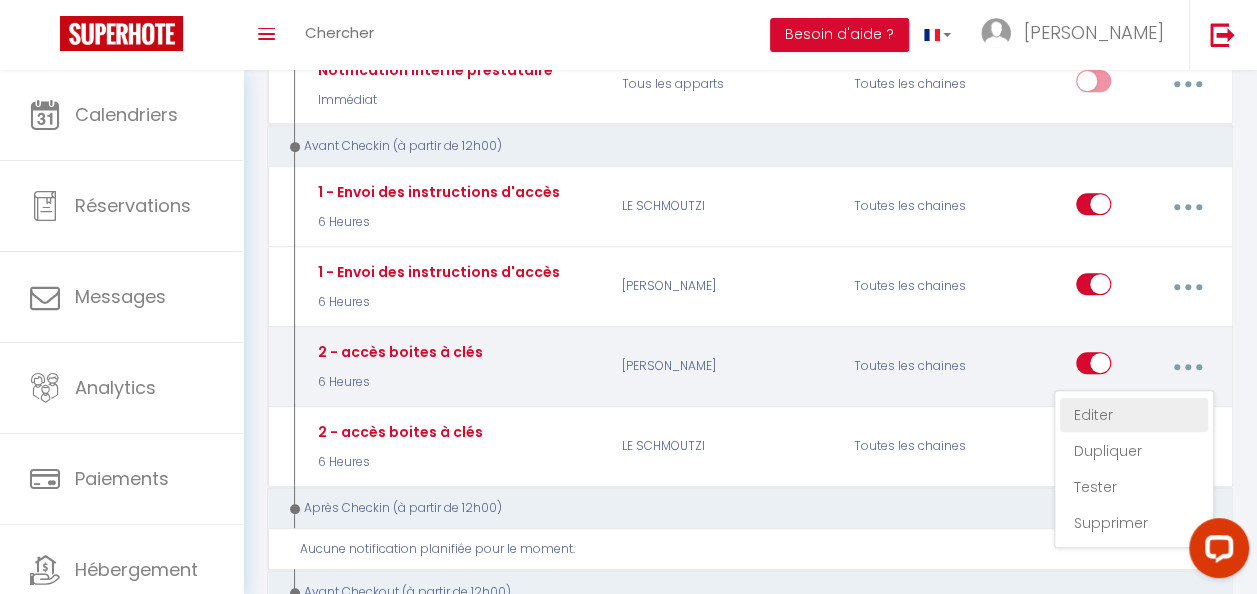 type on "2 - accès boites à clés" 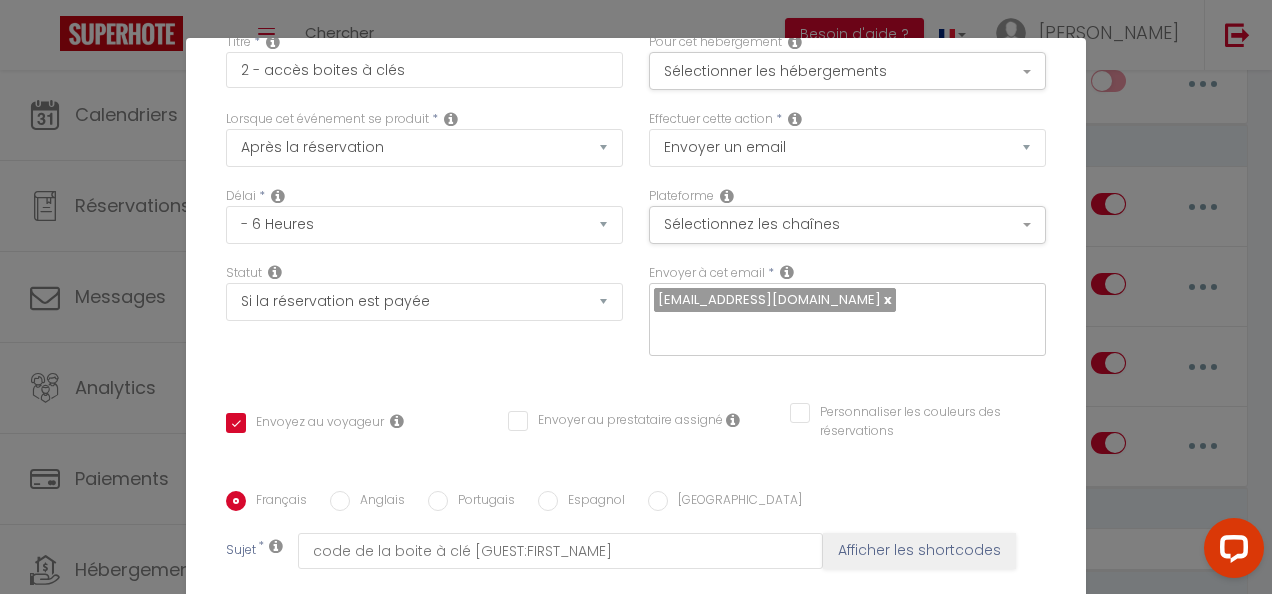 scroll, scrollTop: 300, scrollLeft: 0, axis: vertical 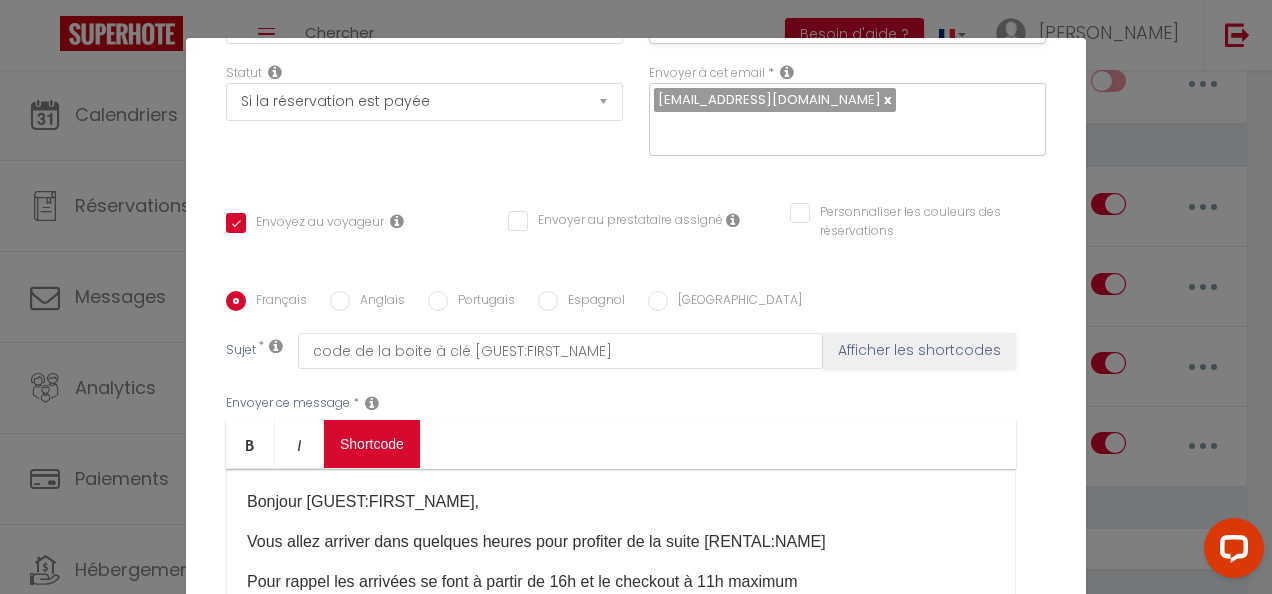 click on "Coaching SuperHote ce soir à 18h00, pour participer:  [URL][DOMAIN_NAME][SECURITY_DATA]   ×     Toggle navigation       Toggle Search     Toggle menubar     Chercher   BUTTON
Besoin d'aide ?
[PERSON_NAME]        Équipe     Résultat de la recherche   Aucun résultat     Calendriers     Réservations     Messages     Analytics      Paiements     Hébergement     Notifications                 Résultat de la recherche   Id   Appart   Voyageur    Checkin   Checkout   Nuits   Pers.   Plateforme   Statut     Résultat de la recherche   Aucun résultat          Notifications
Actions
Nouvelle Notification    Exporter    Importer    Tous les apparts    LIANA LE SCHMOUTZI [PERSON_NAME]
Actions
Nouveau shortcode personnalisé    Notifications   SHORTCODES PERSONNALISÉS                Immédiat" at bounding box center (636, 1488) 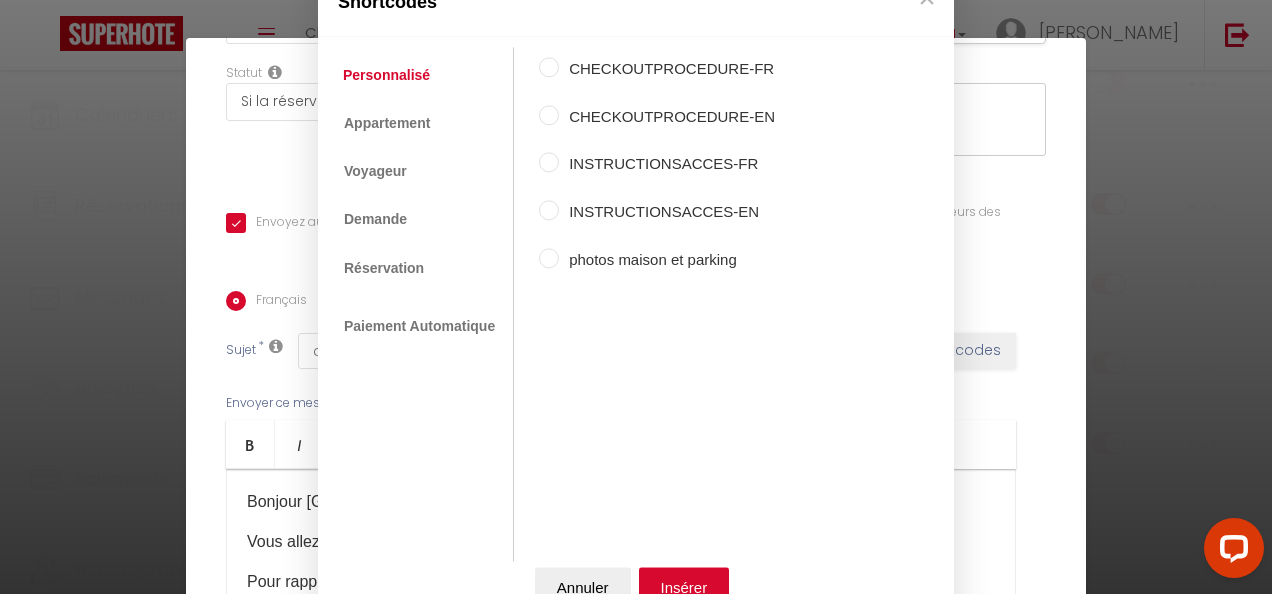 click on "photos maison et parking" at bounding box center [667, 260] 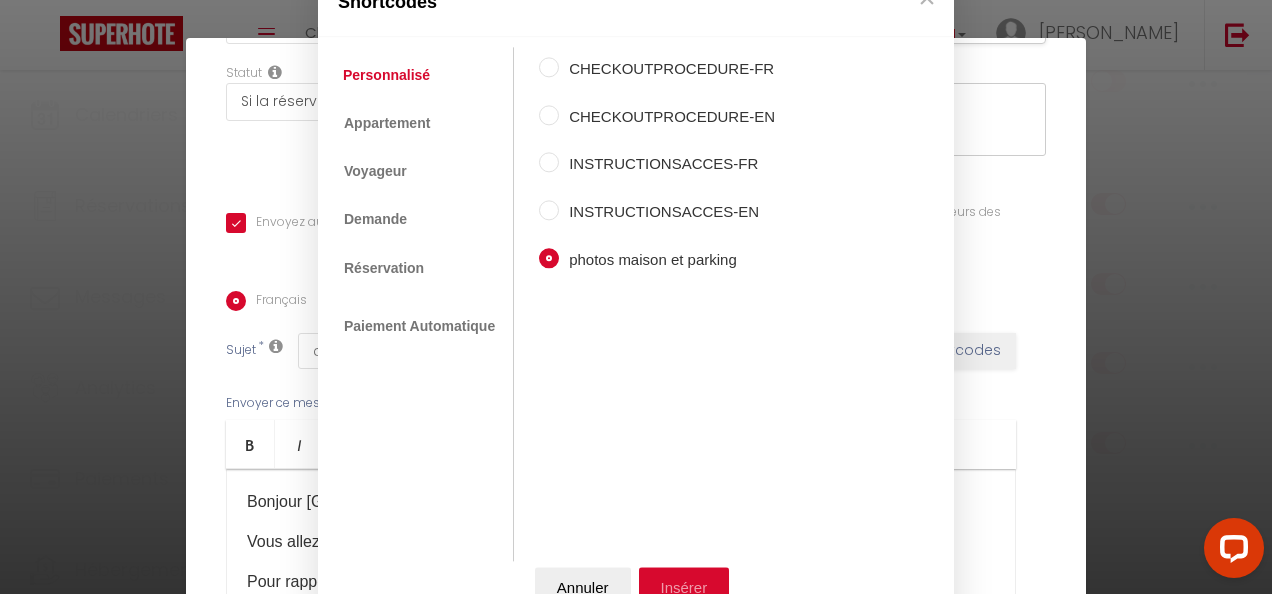 click on "Insérer" at bounding box center [684, 588] 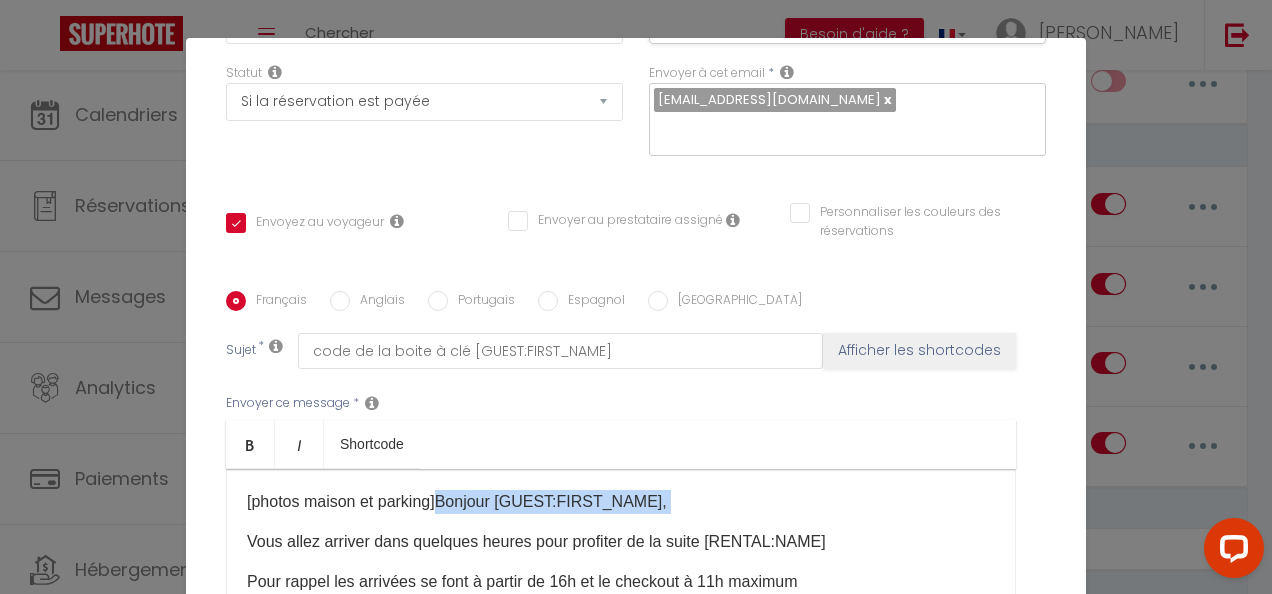 drag, startPoint x: 432, startPoint y: 472, endPoint x: 182, endPoint y: 488, distance: 250.51147 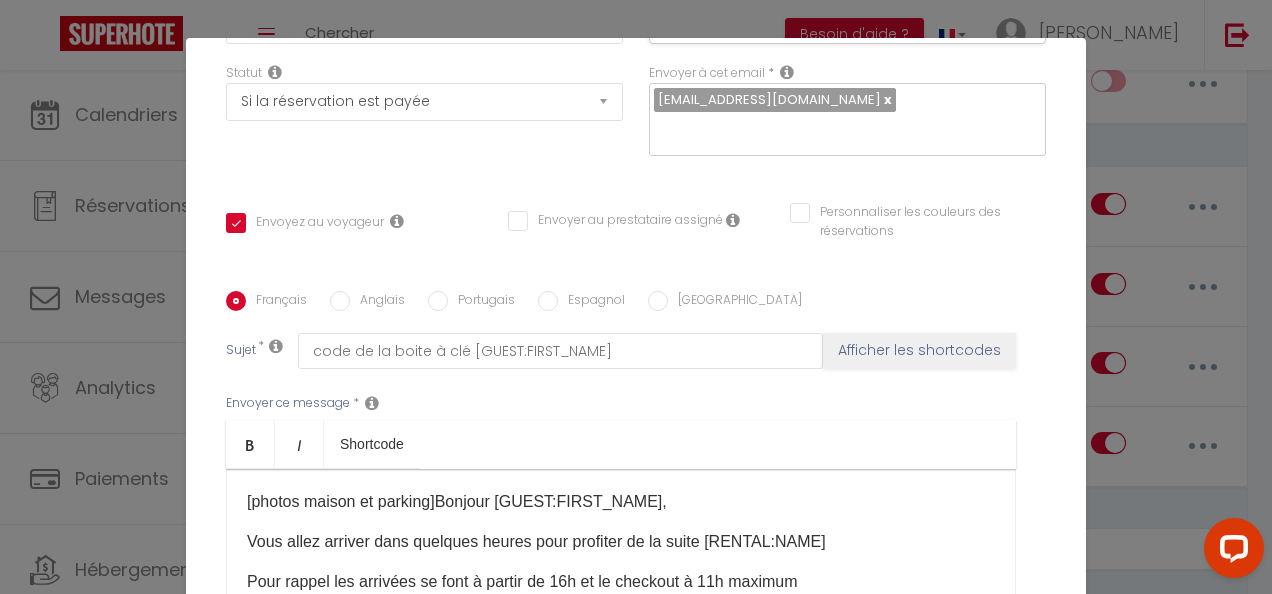 click on "[photos maison et parking] ​ ​Bonjour [GUEST:FIRST_NAME]," at bounding box center [621, 502] 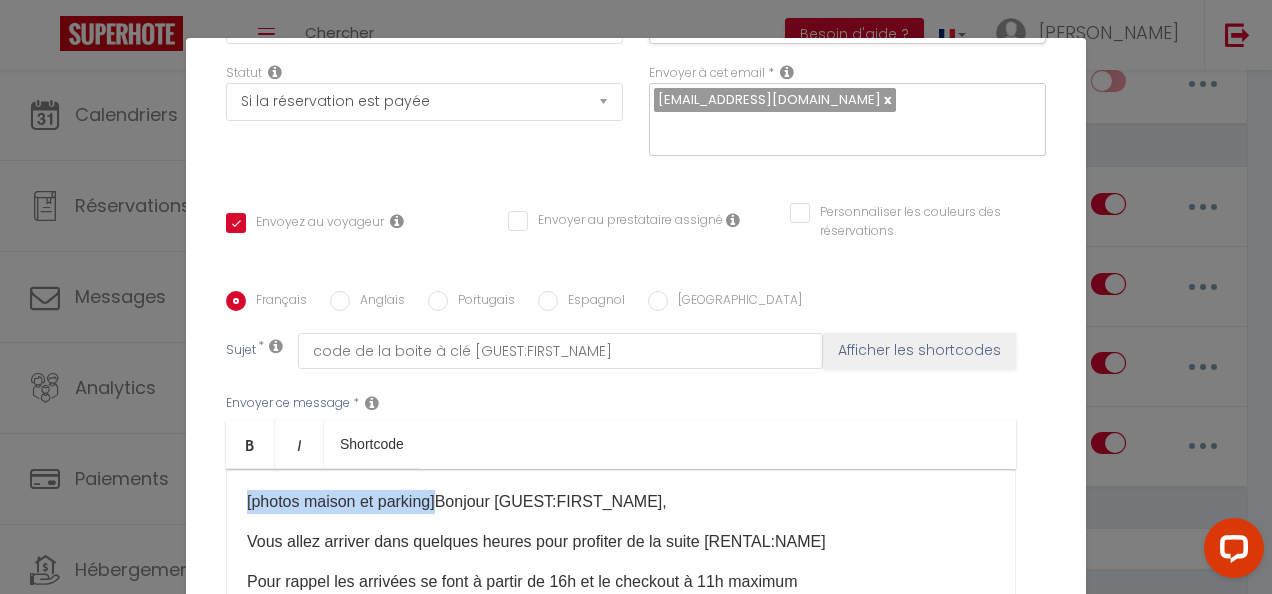 drag, startPoint x: 434, startPoint y: 470, endPoint x: 221, endPoint y: 466, distance: 213.03755 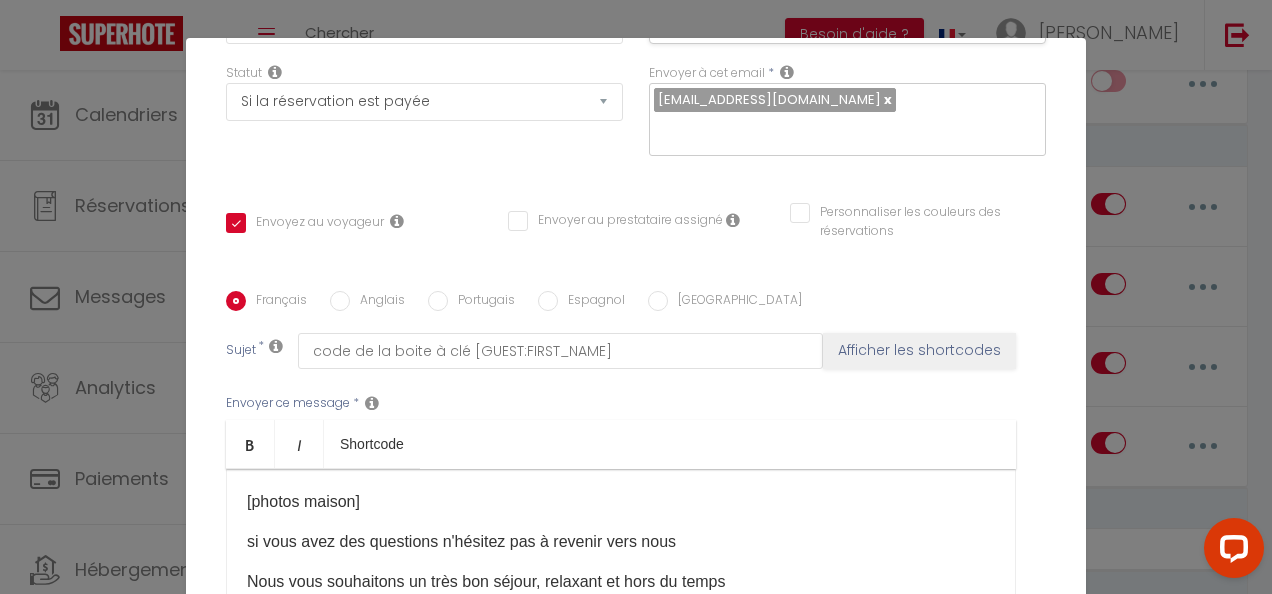 scroll, scrollTop: 285, scrollLeft: 0, axis: vertical 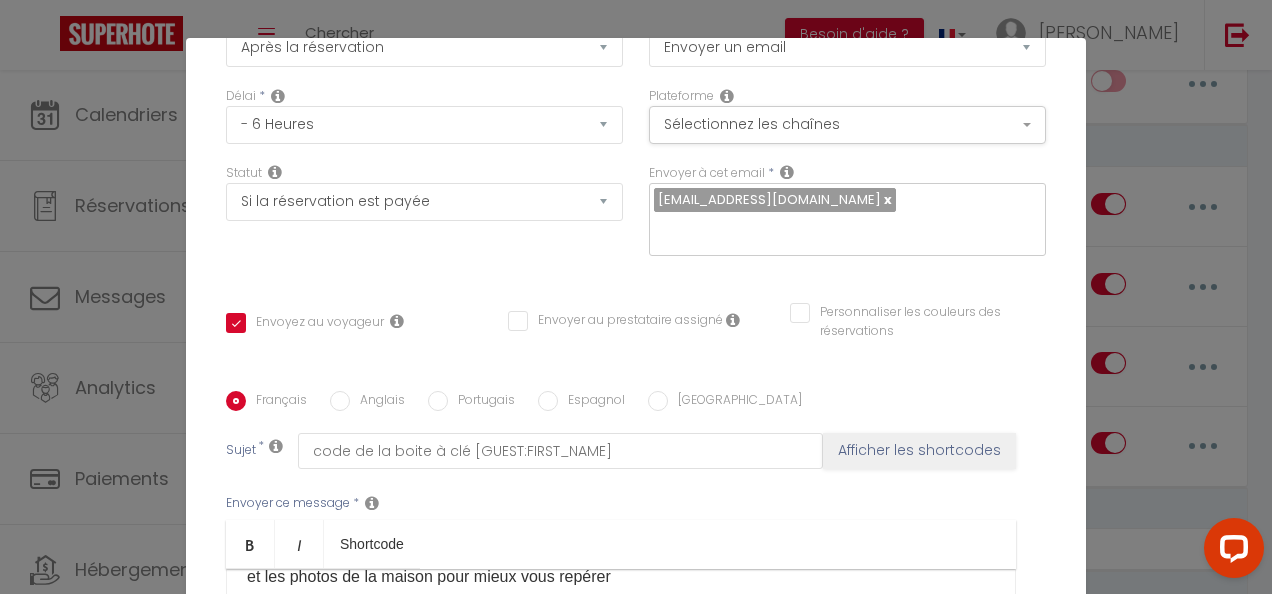 click on "[photos maison]​" at bounding box center [621, 617] 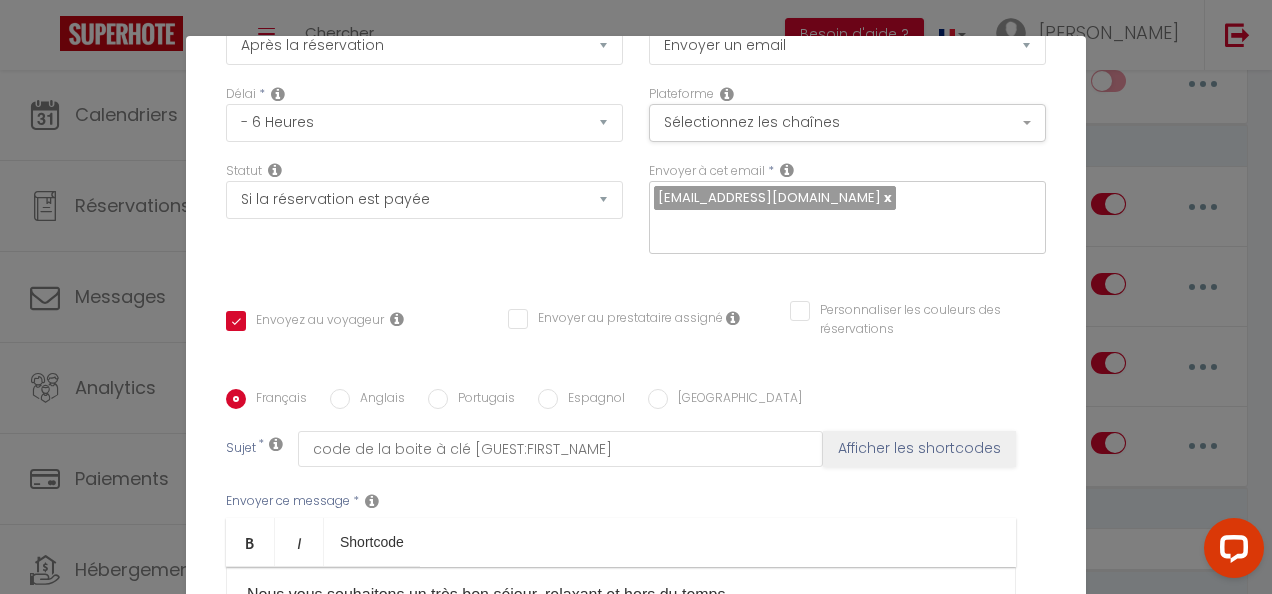 scroll, scrollTop: 145, scrollLeft: 0, axis: vertical 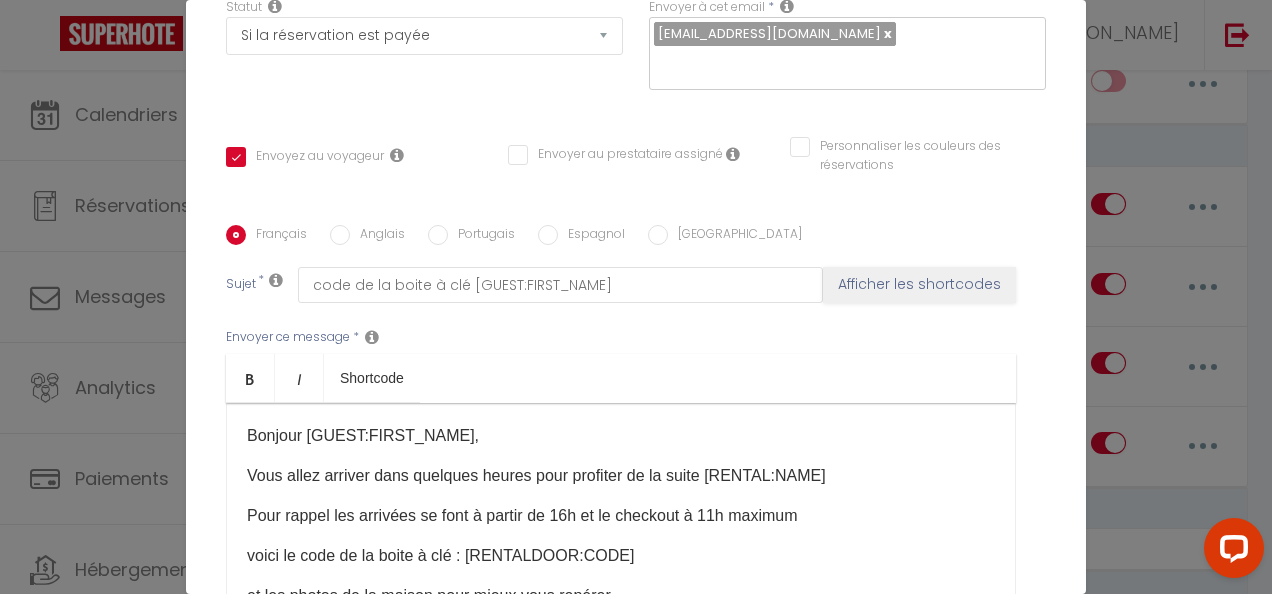 drag, startPoint x: 238, startPoint y: 583, endPoint x: 686, endPoint y: 550, distance: 449.21375 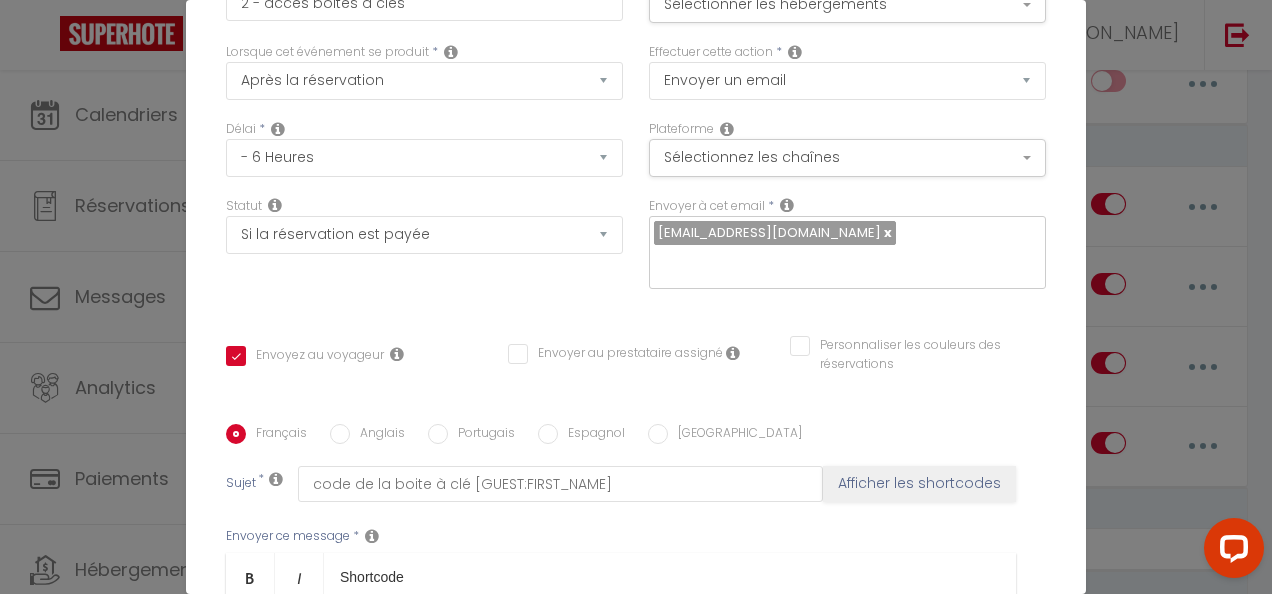 scroll, scrollTop: 0, scrollLeft: 0, axis: both 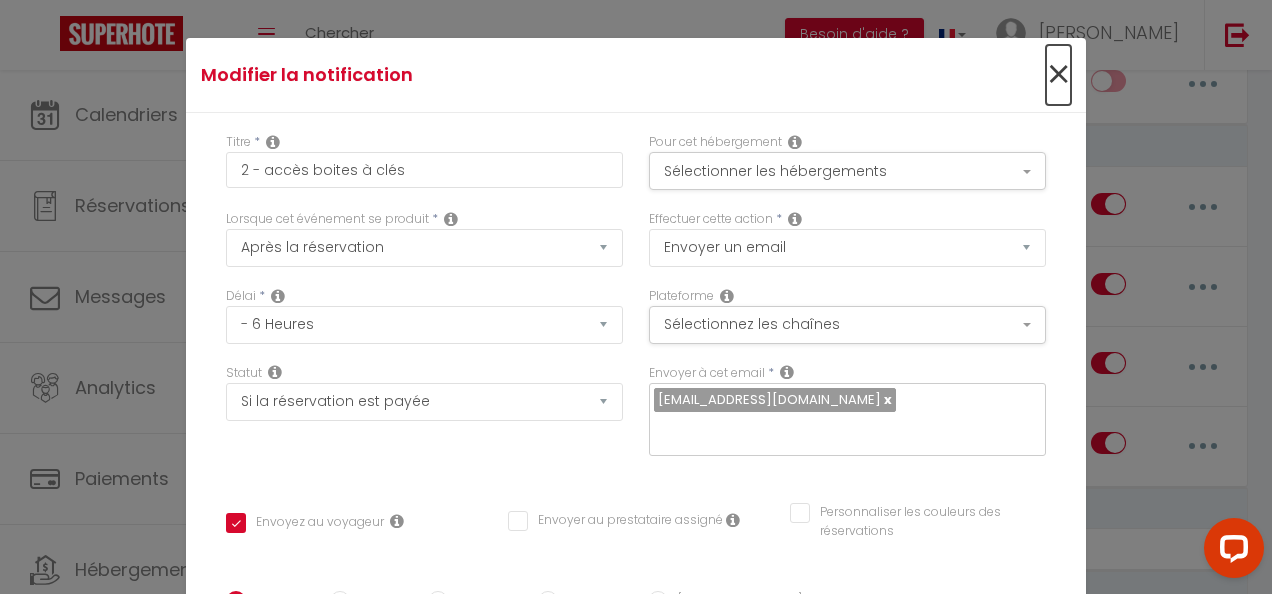 click on "×" at bounding box center [1058, 75] 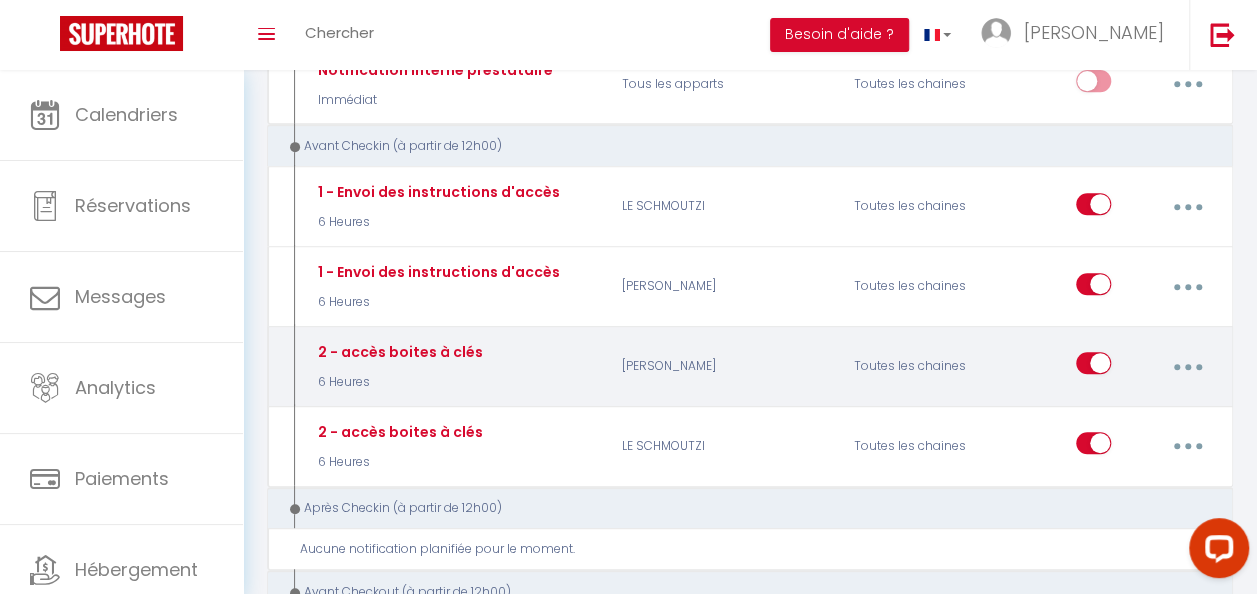 click at bounding box center (1187, 366) 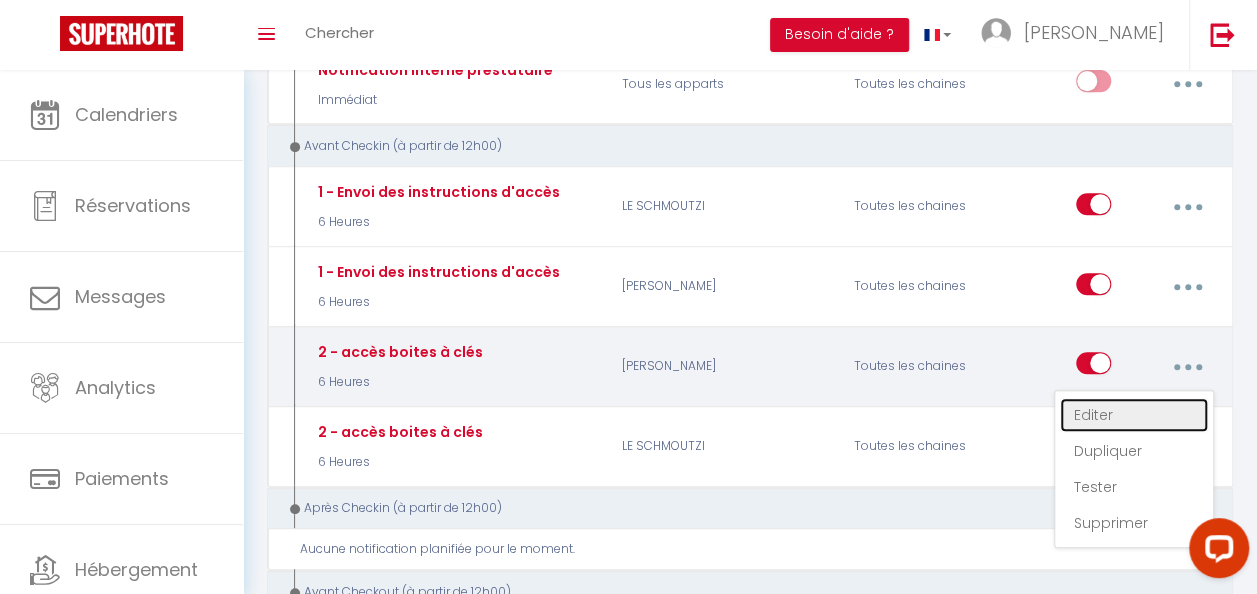 click on "Editer" at bounding box center [1134, 415] 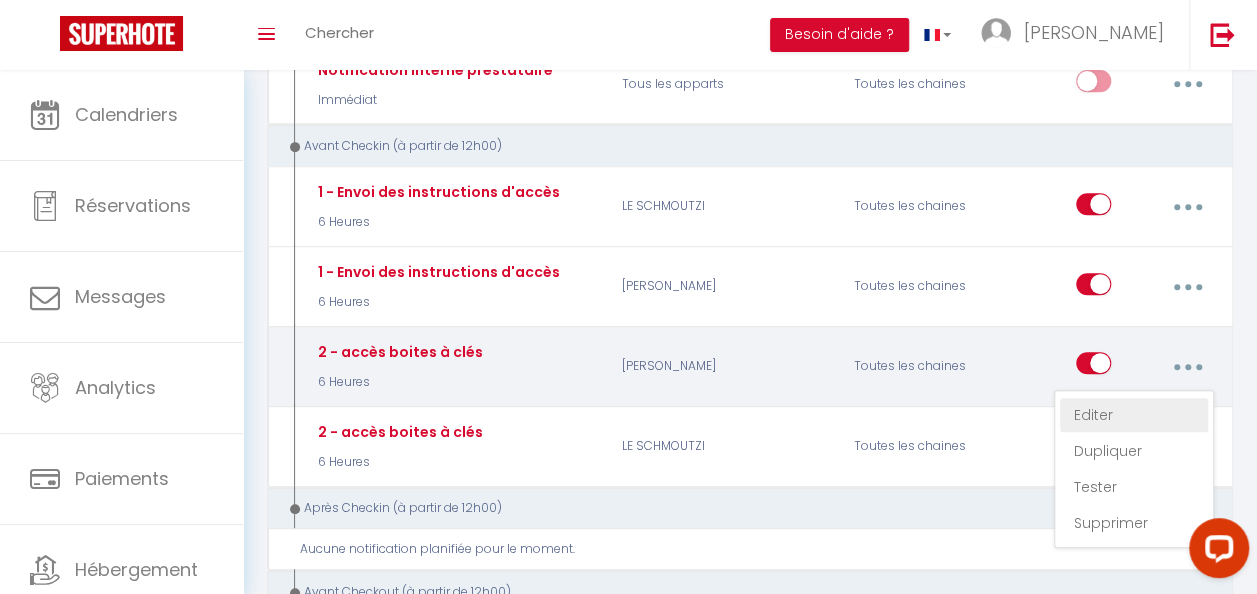 checkbox on "true" 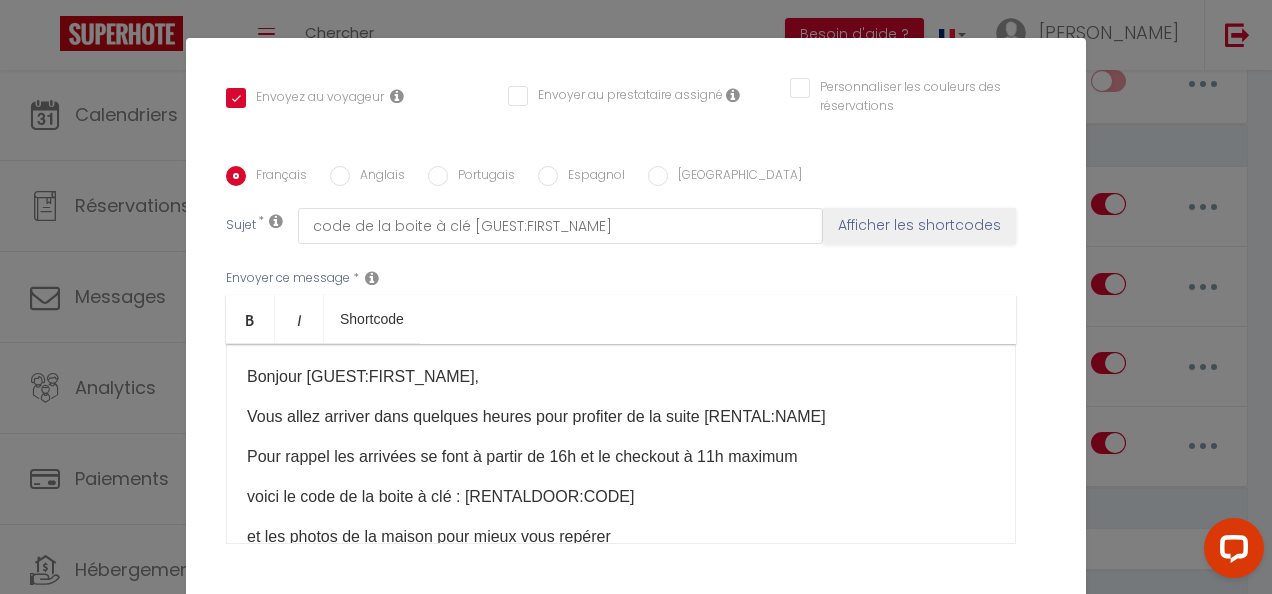 scroll, scrollTop: 468, scrollLeft: 0, axis: vertical 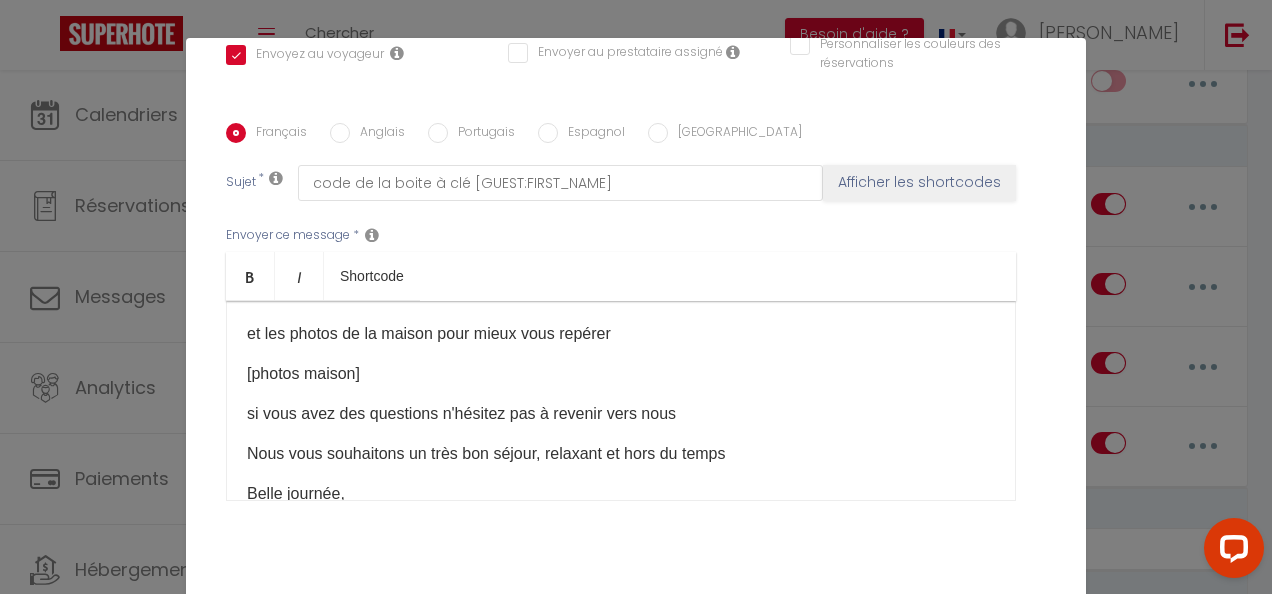 click on "[photos maison]​" at bounding box center (621, 374) 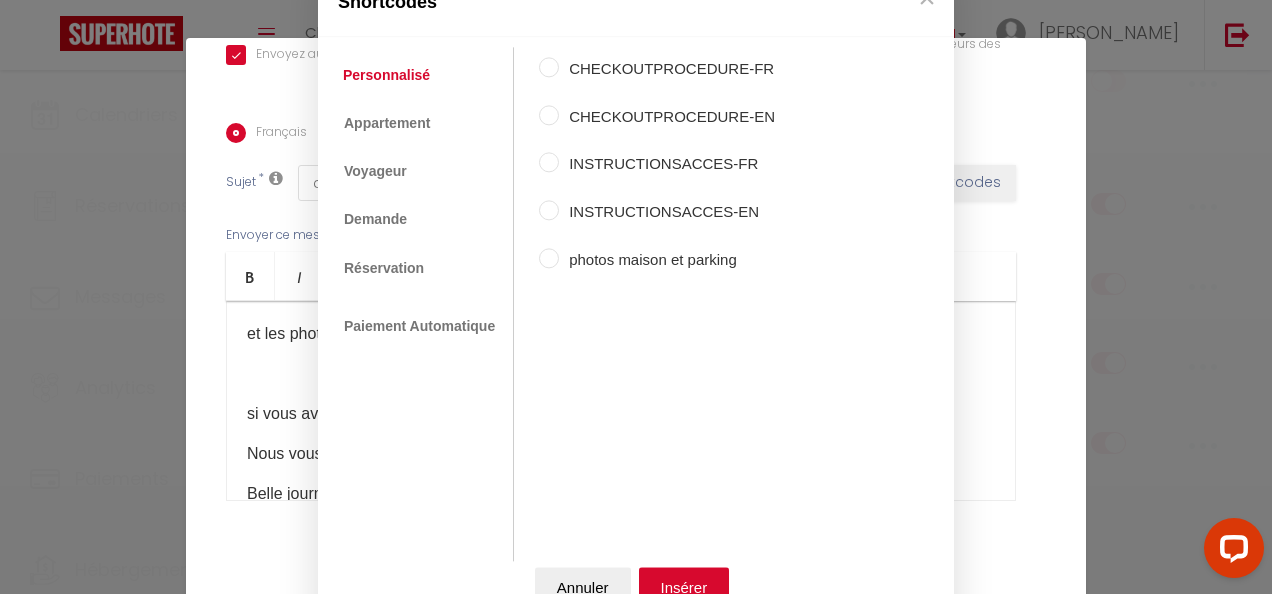 click on "Coaching SuperHote ce soir à 18h00, pour participer:  [URL][DOMAIN_NAME][SECURITY_DATA]   ×     Toggle navigation       Toggle Search     Toggle menubar     Chercher   BUTTON
Besoin d'aide ?
[PERSON_NAME]        Équipe     Résultat de la recherche   Aucun résultat     Calendriers     Réservations     Messages     Analytics      Paiements     Hébergement     Notifications                 Résultat de la recherche   Id   Appart   Voyageur    Checkin   Checkout   Nuits   Pers.   Plateforme   Statut     Résultat de la recherche   Aucun résultat          Notifications
Actions
Nouvelle Notification    Exporter    Importer    Tous les apparts    LIANA LE SCHMOUTZI [PERSON_NAME]
Actions
Nouveau shortcode personnalisé    Notifications   SHORTCODES PERSONNALISÉS                Immédiat" at bounding box center (636, 1488) 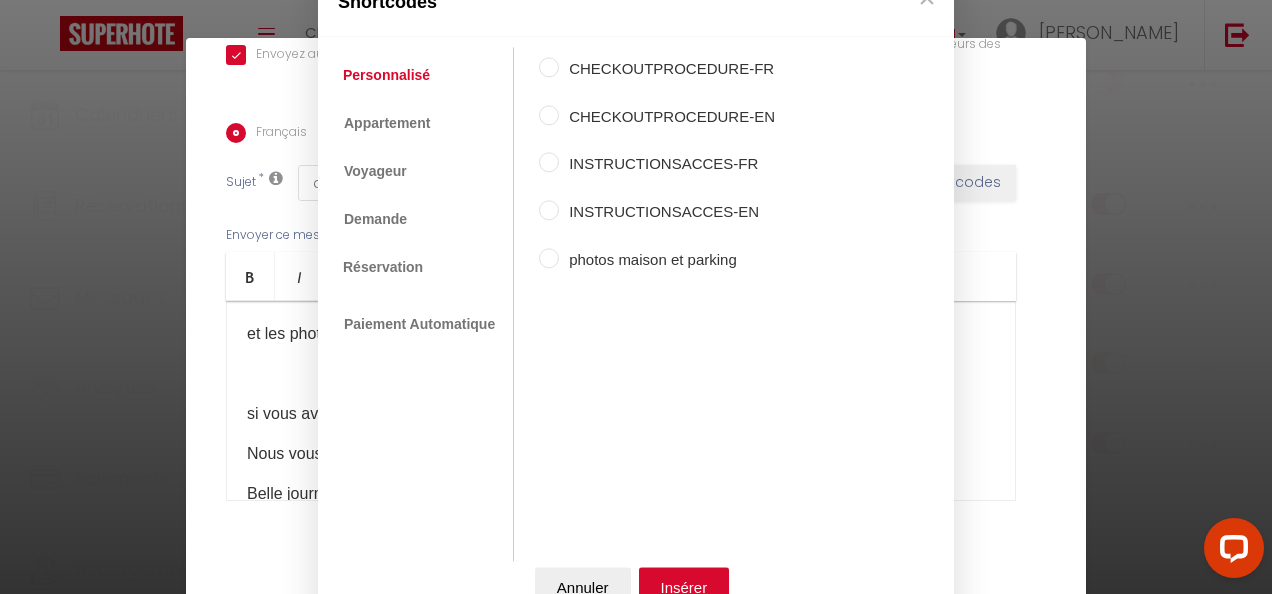 click on "photos maison et parking" at bounding box center [549, 258] 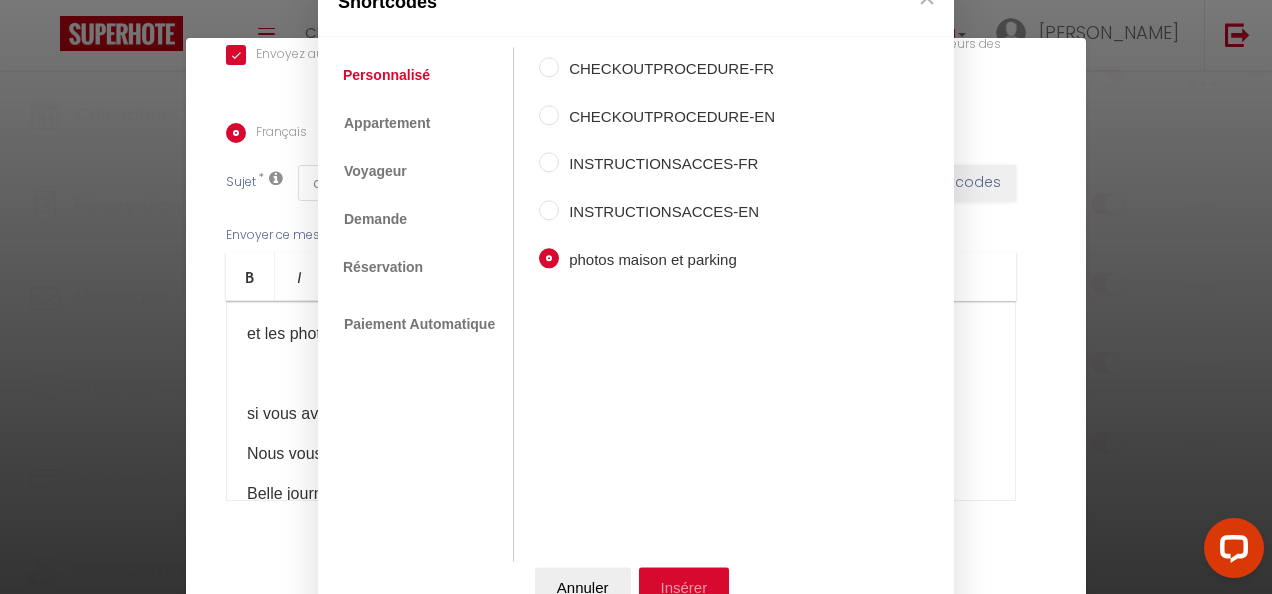 click on "Insérer" at bounding box center [684, 588] 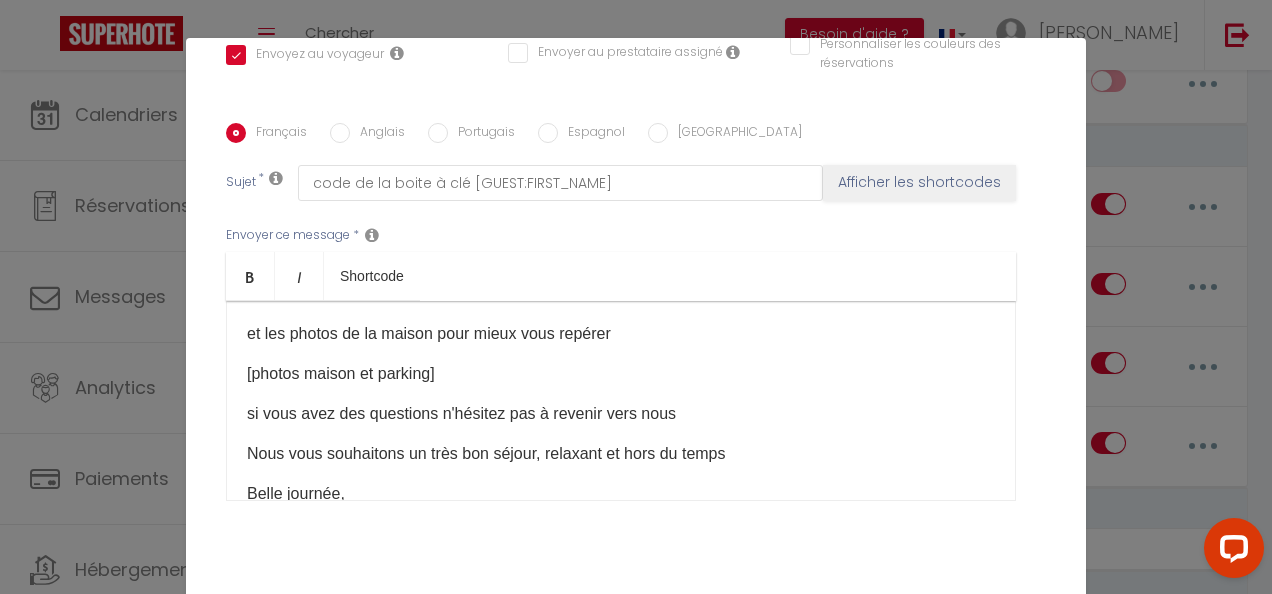 click on "Mettre à jour" at bounding box center (680, 625) 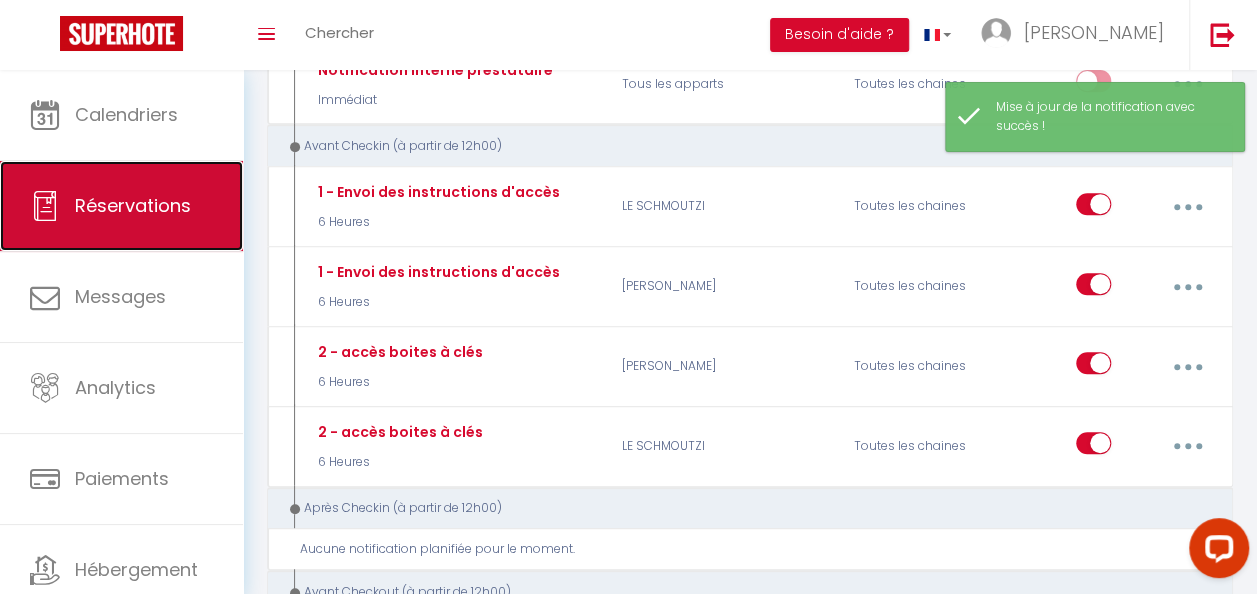 click on "Réservations" at bounding box center (133, 205) 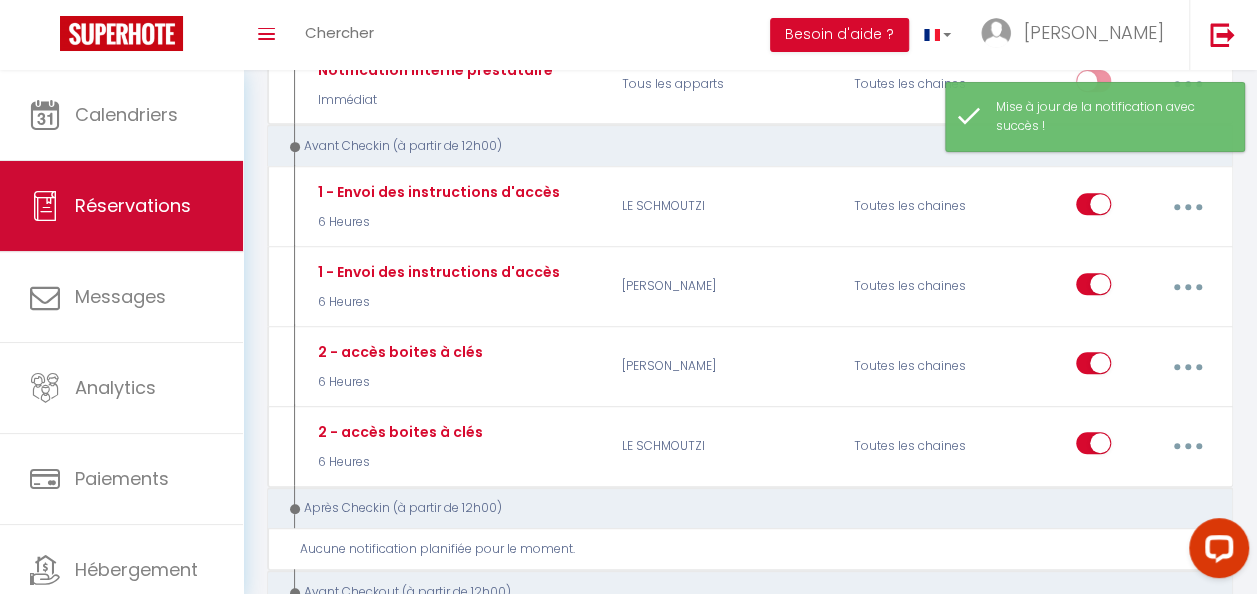select on "not_cancelled" 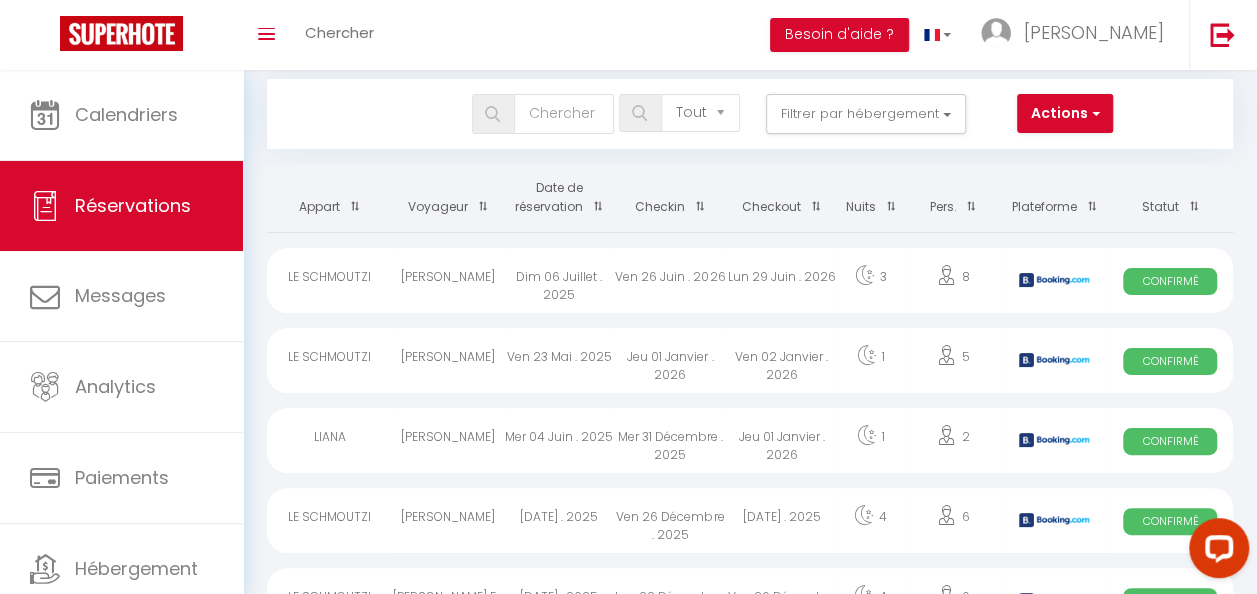 scroll, scrollTop: 0, scrollLeft: 0, axis: both 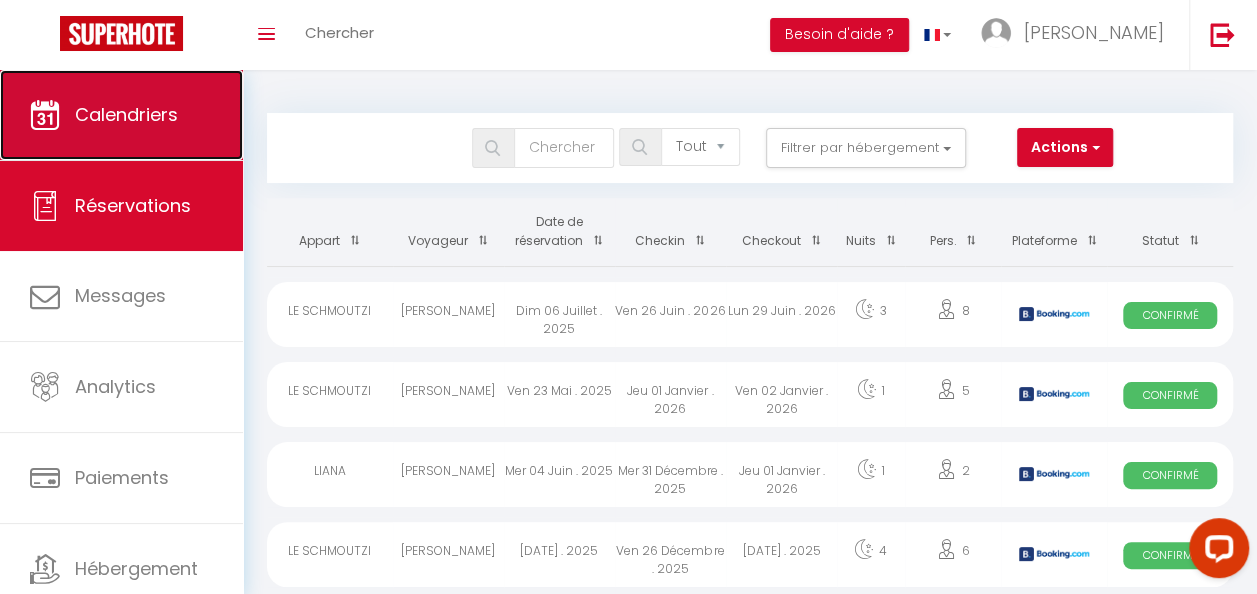 click on "Calendriers" at bounding box center [126, 114] 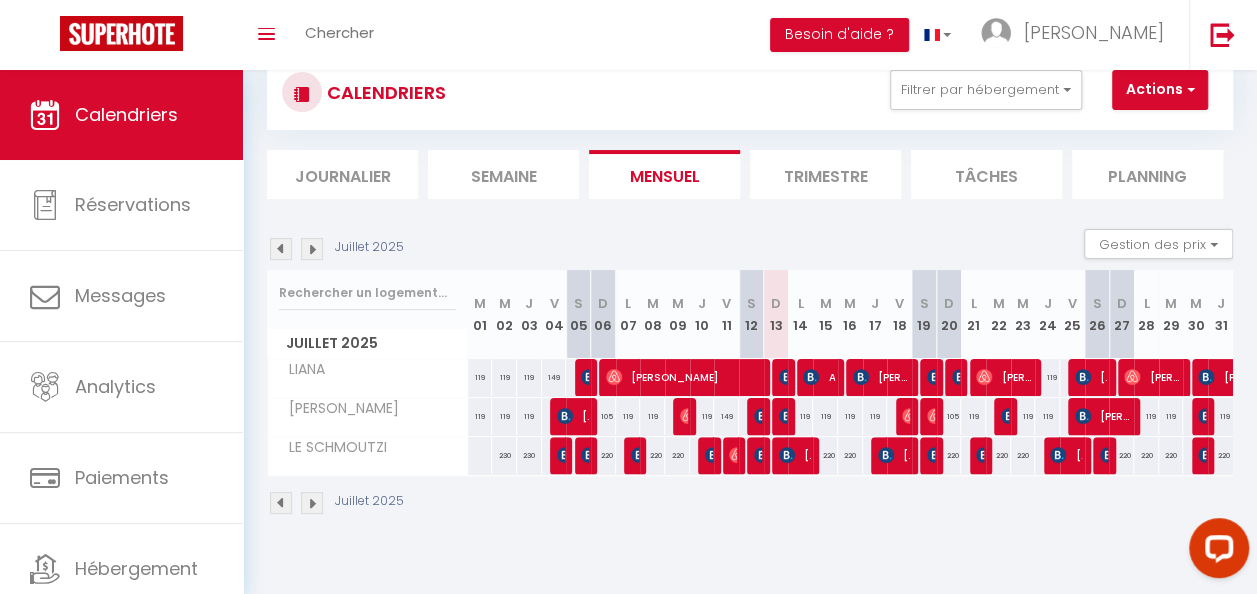 scroll, scrollTop: 70, scrollLeft: 0, axis: vertical 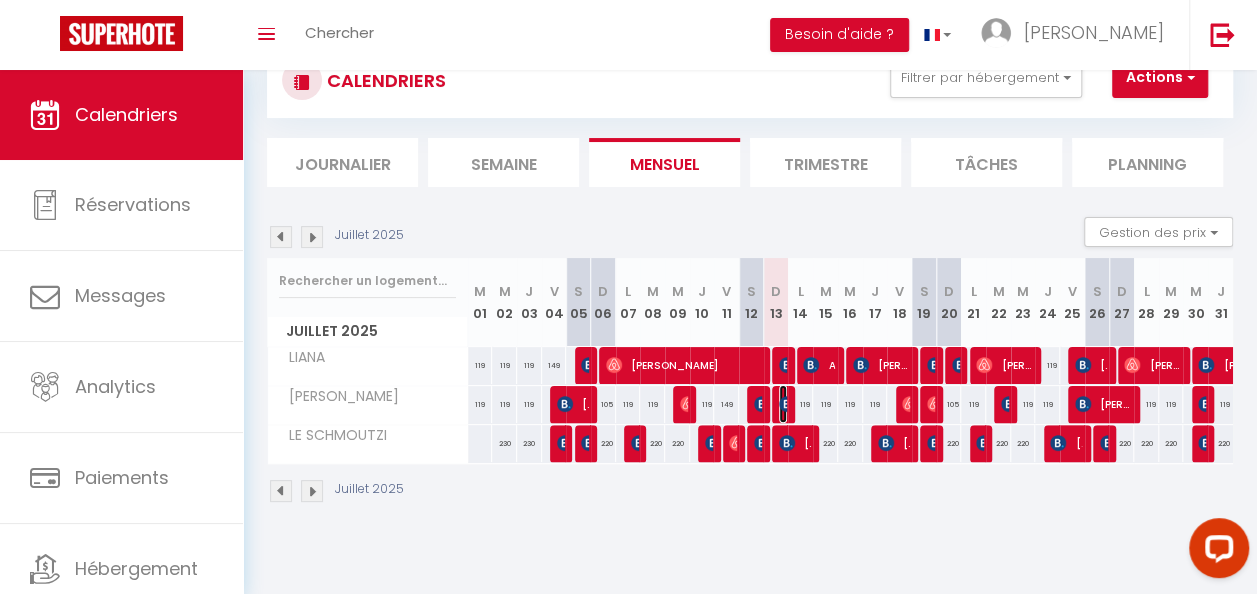click at bounding box center [787, 404] 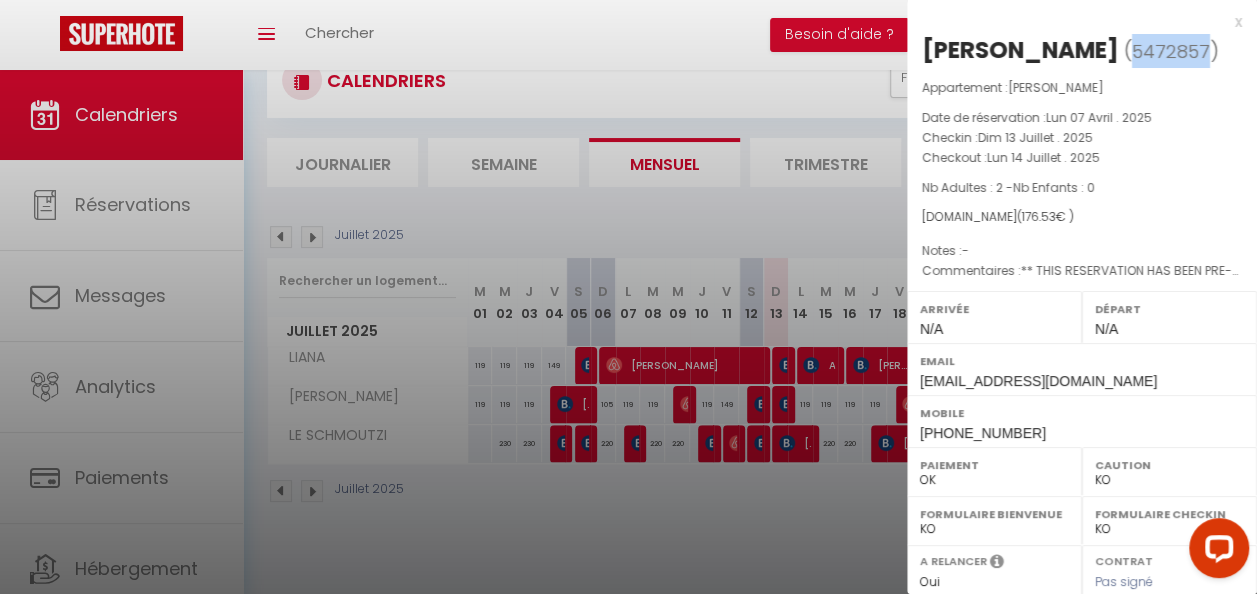 drag, startPoint x: 1065, startPoint y: 51, endPoint x: 1142, endPoint y: 52, distance: 77.00649 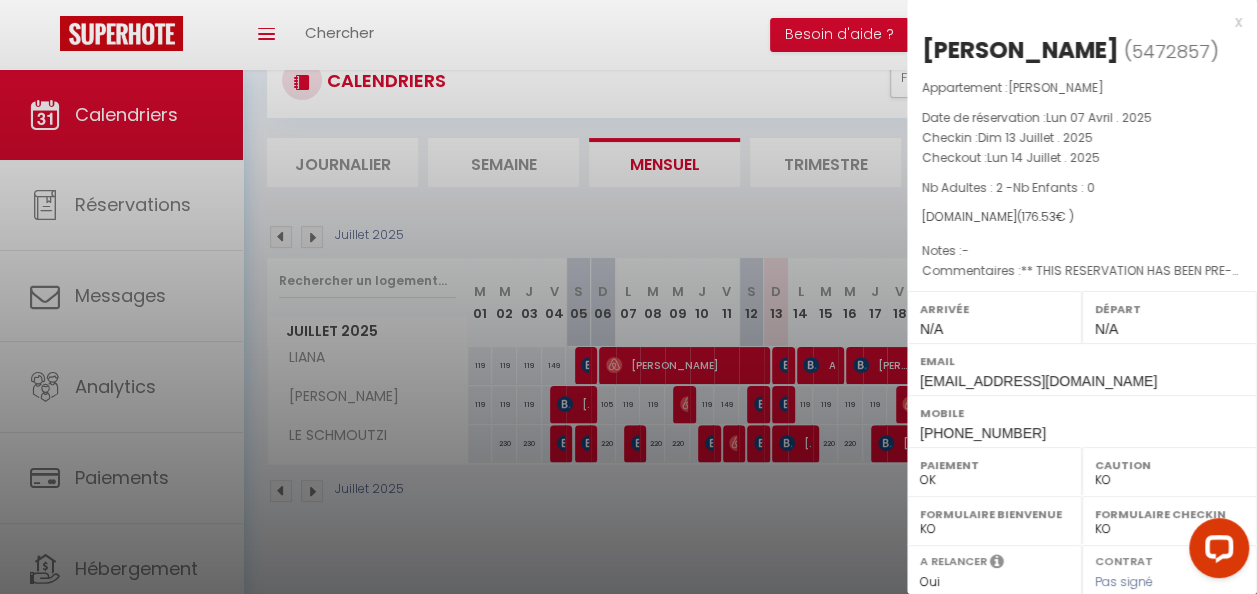 click at bounding box center (628, 297) 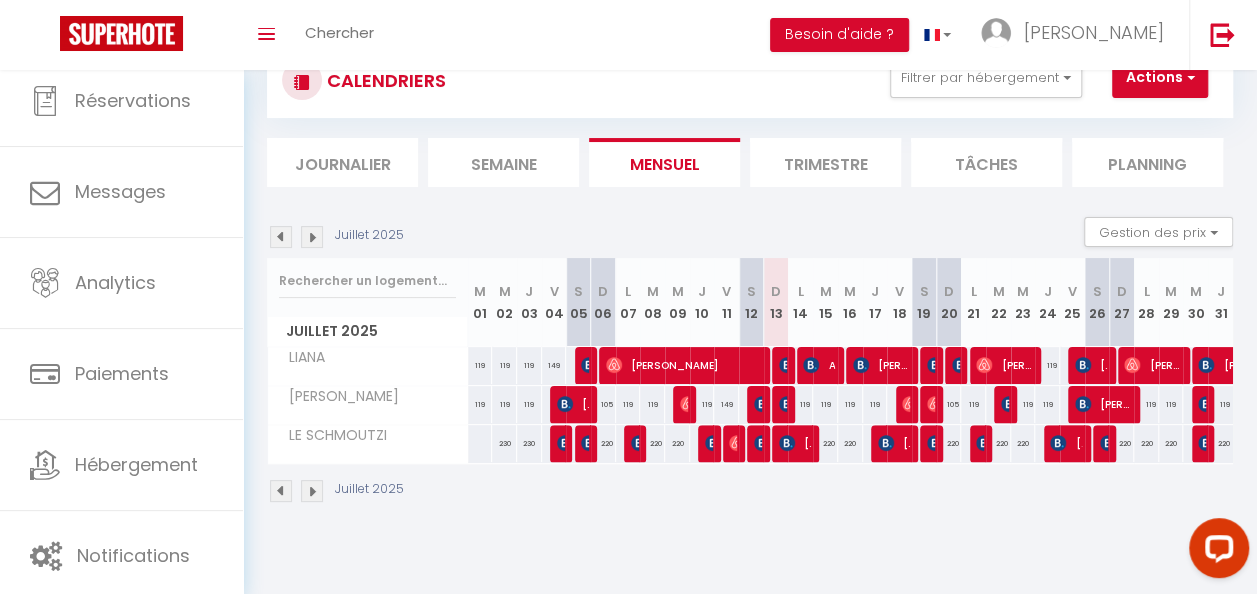 scroll, scrollTop: 106, scrollLeft: 0, axis: vertical 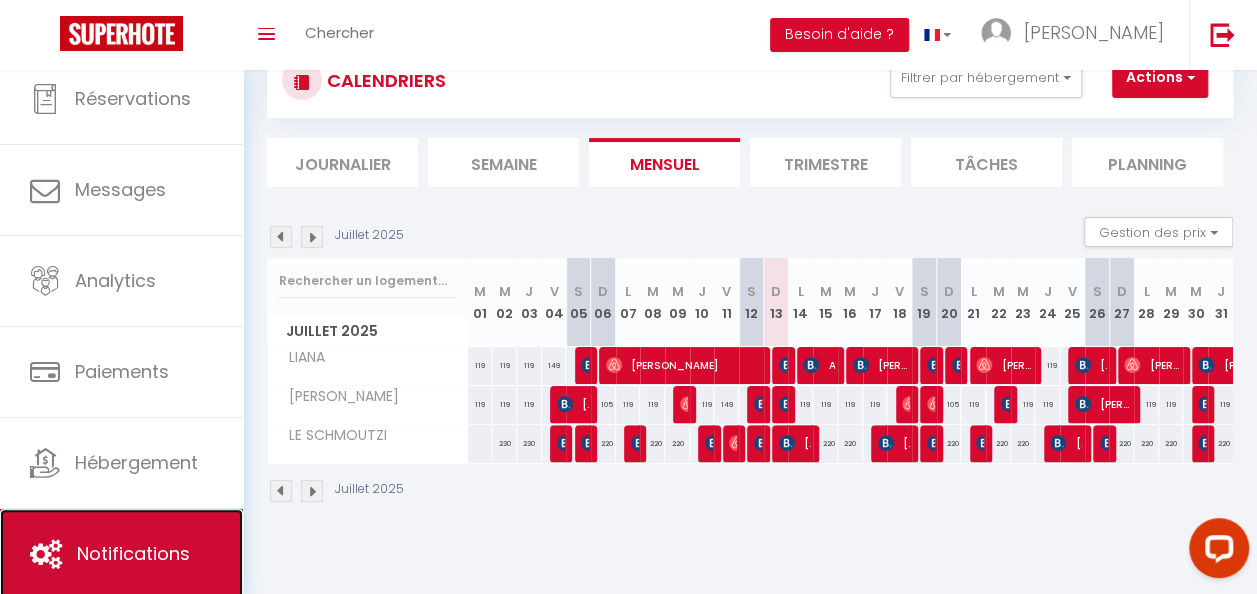 click on "Notifications" at bounding box center [121, 554] 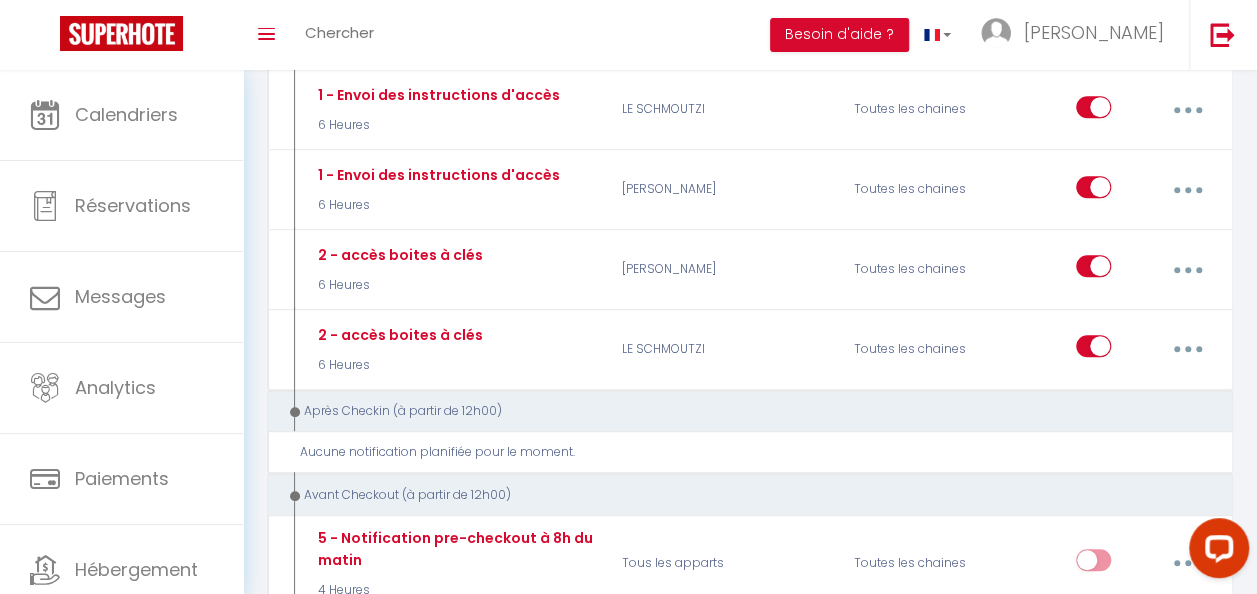 scroll, scrollTop: 500, scrollLeft: 0, axis: vertical 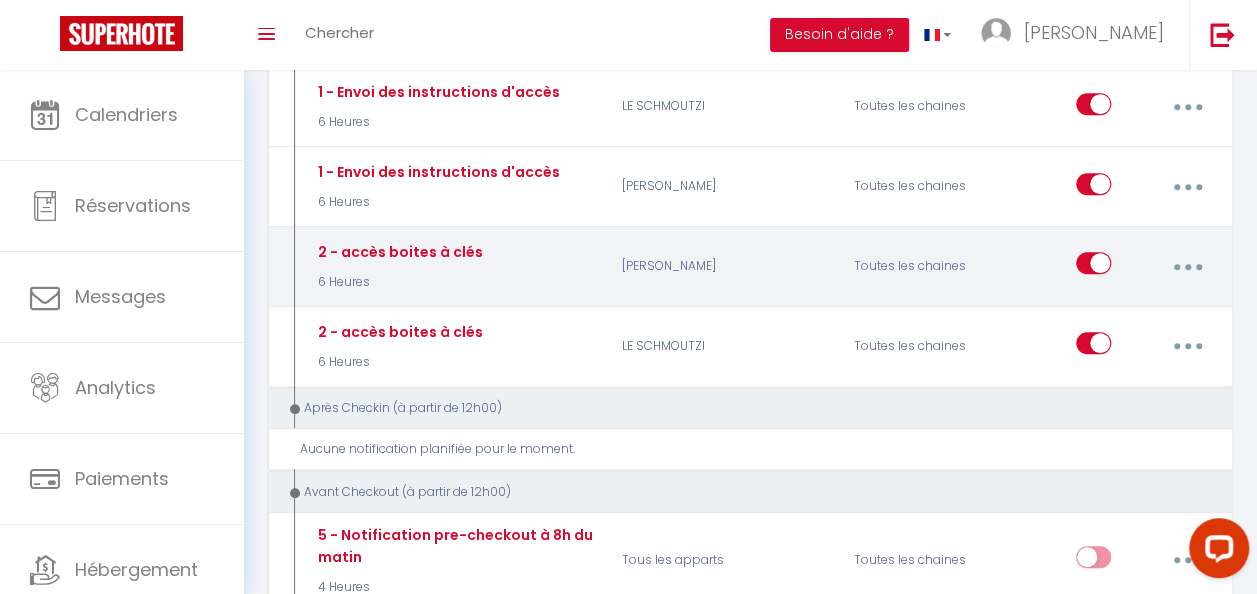 click at bounding box center [1187, 266] 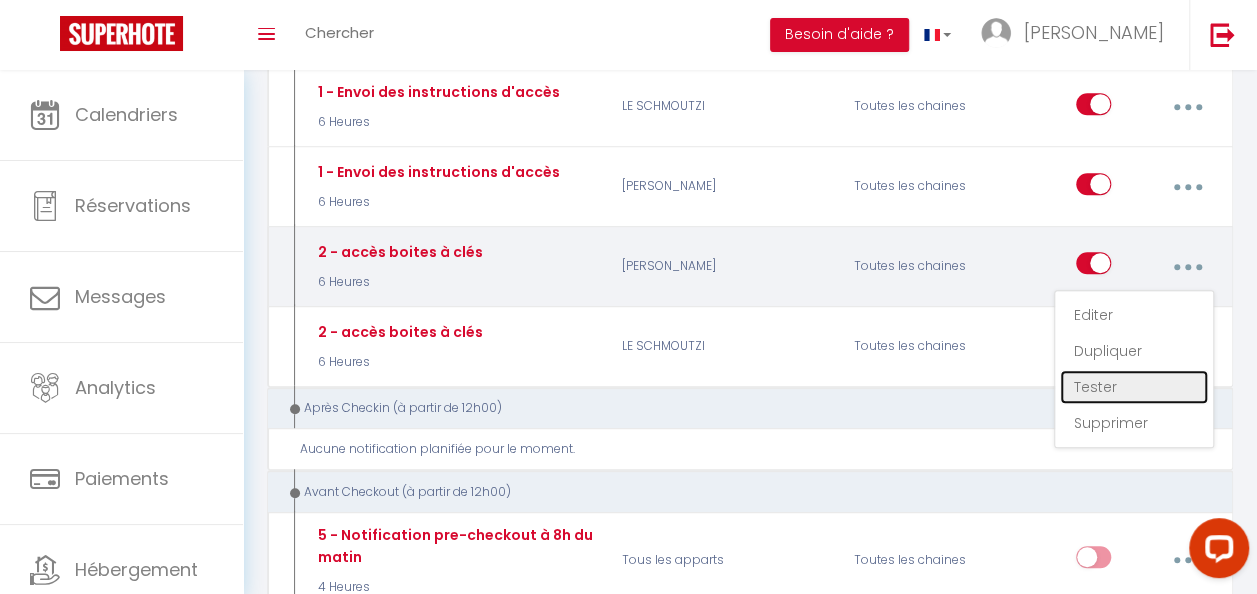 click on "Tester" at bounding box center [1134, 387] 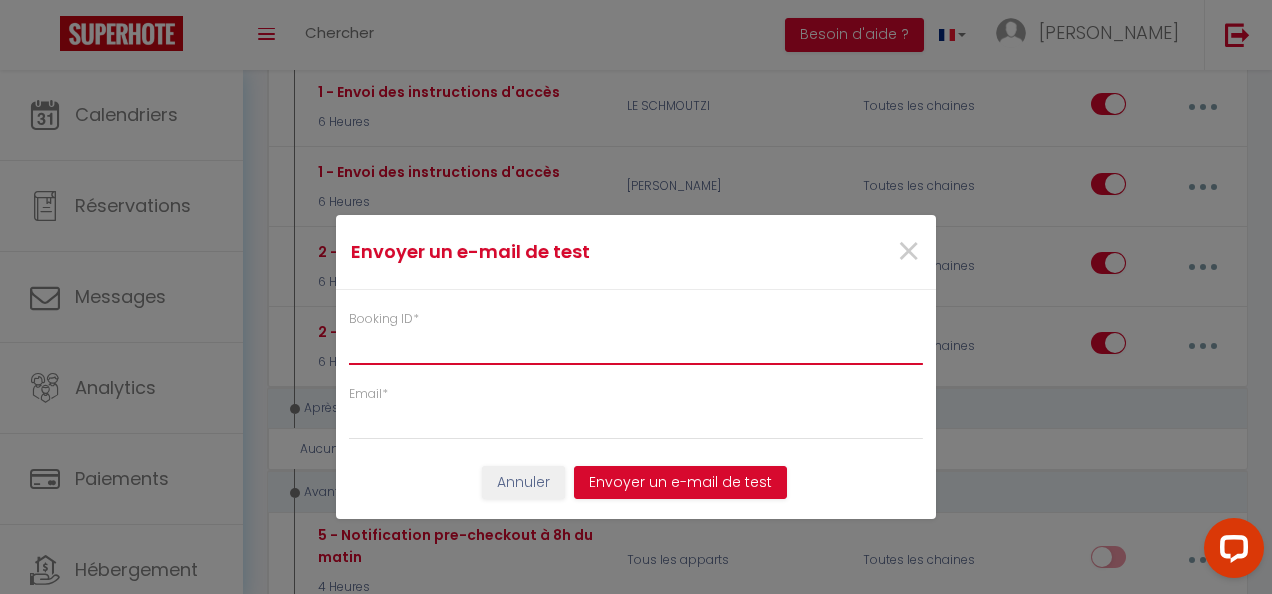 click on "Booking ID
*" at bounding box center (636, 347) 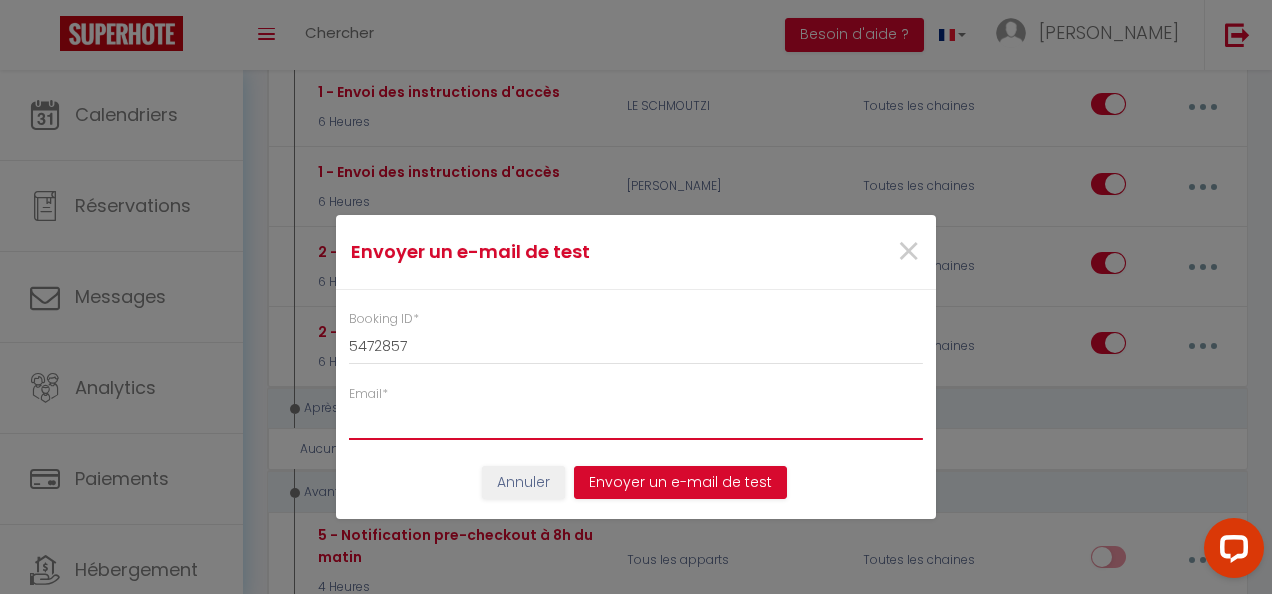click on "Email
*" at bounding box center [636, 422] 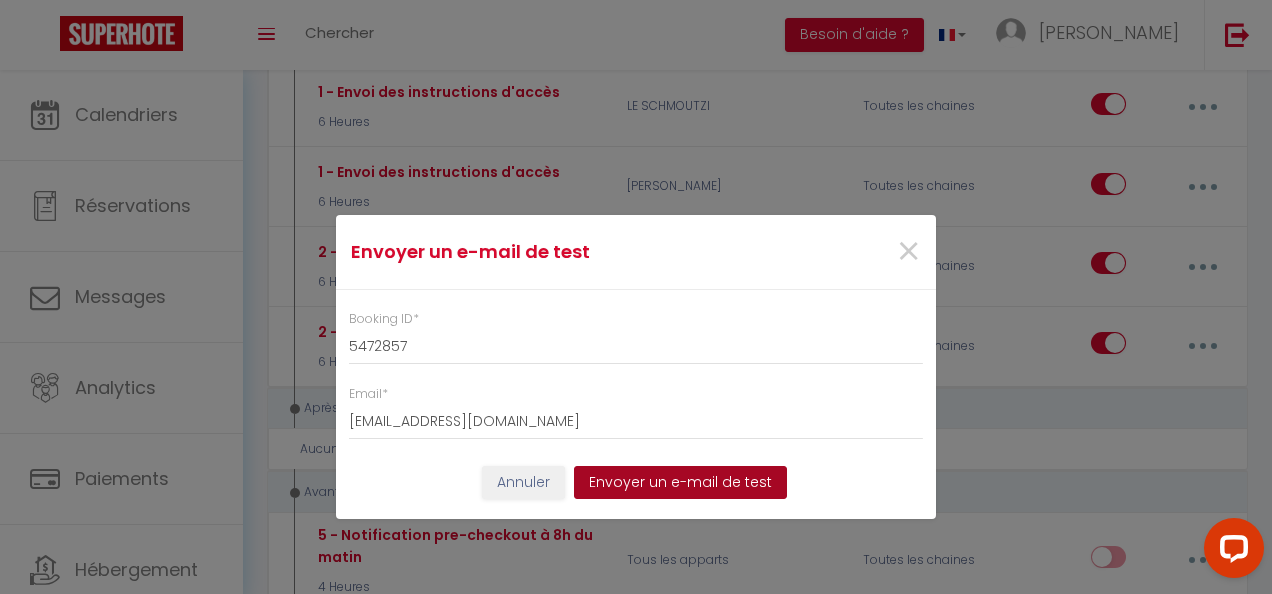 click on "Envoyer un e-mail de test" at bounding box center (680, 483) 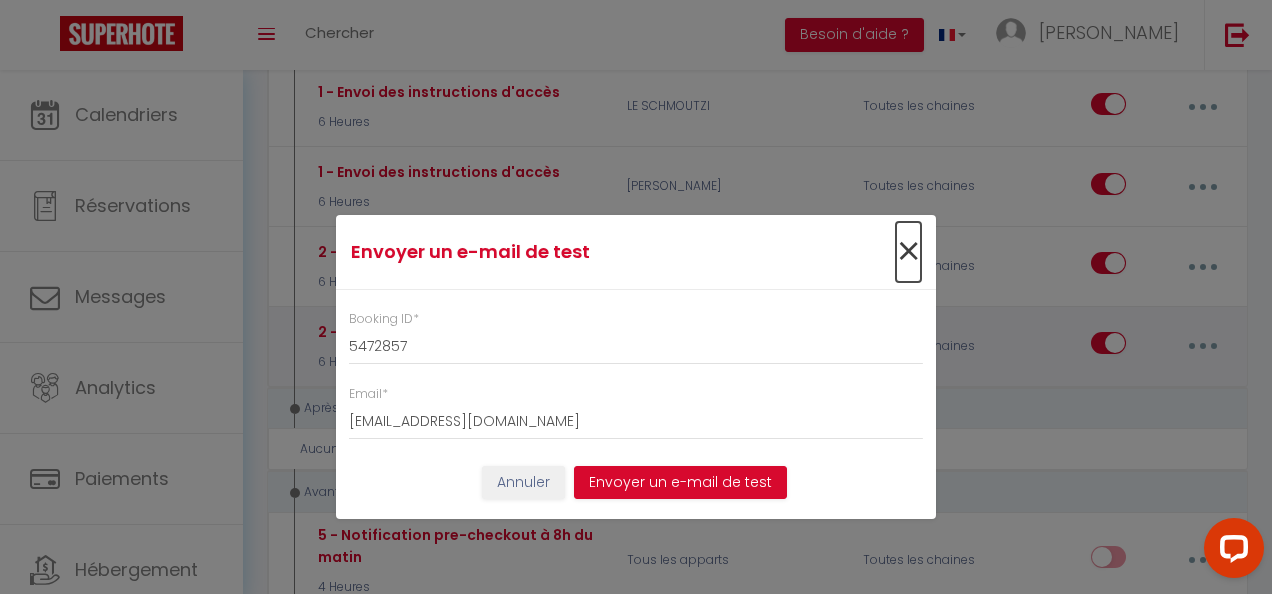 drag, startPoint x: 908, startPoint y: 251, endPoint x: 886, endPoint y: 314, distance: 66.730804 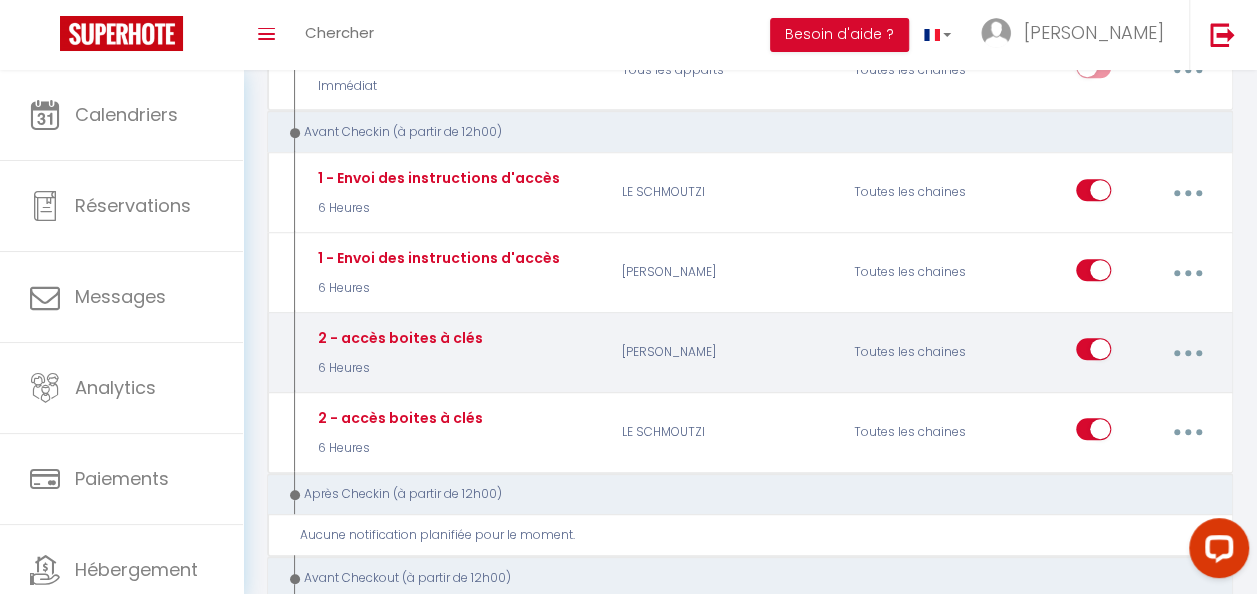 scroll, scrollTop: 400, scrollLeft: 0, axis: vertical 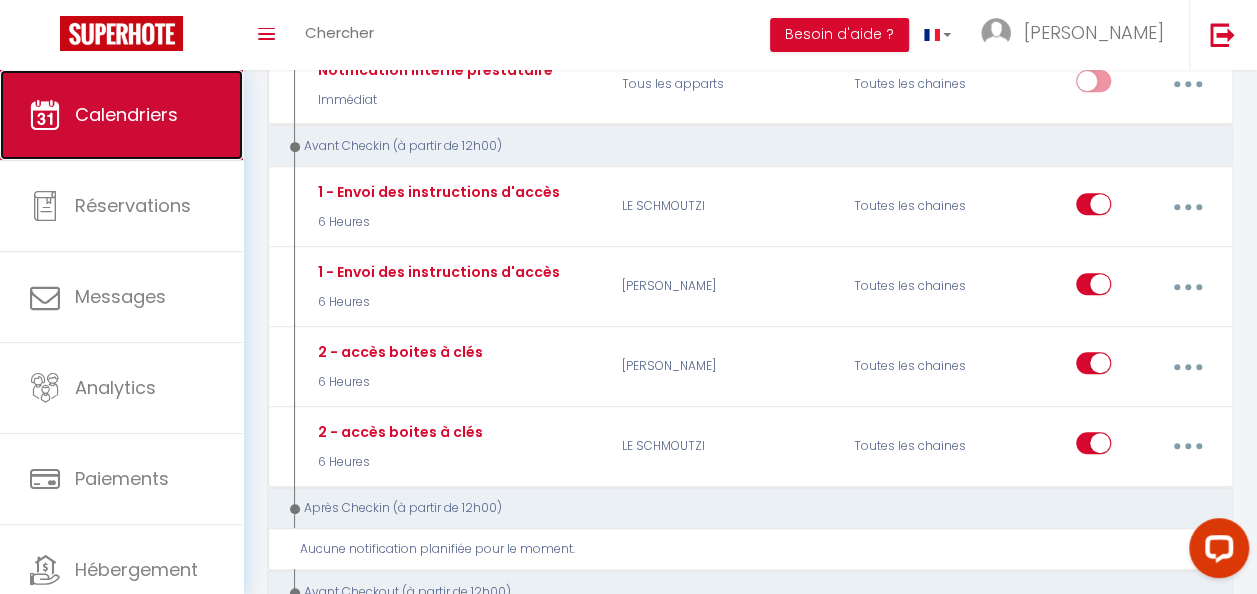 click on "Calendriers" at bounding box center (126, 114) 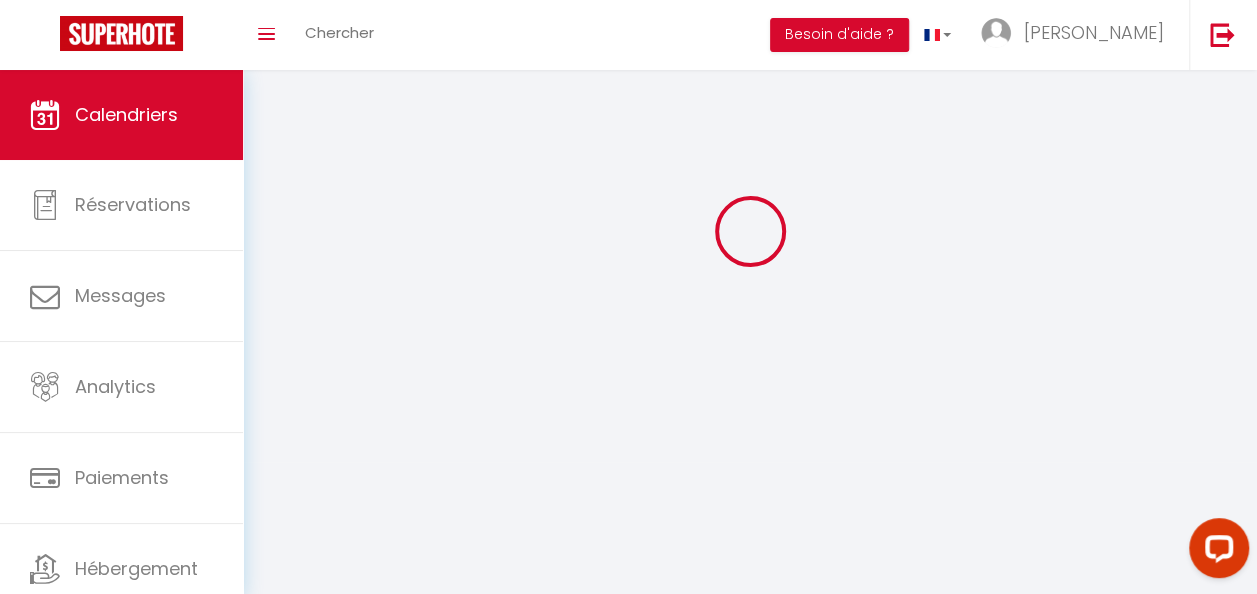 scroll, scrollTop: 0, scrollLeft: 0, axis: both 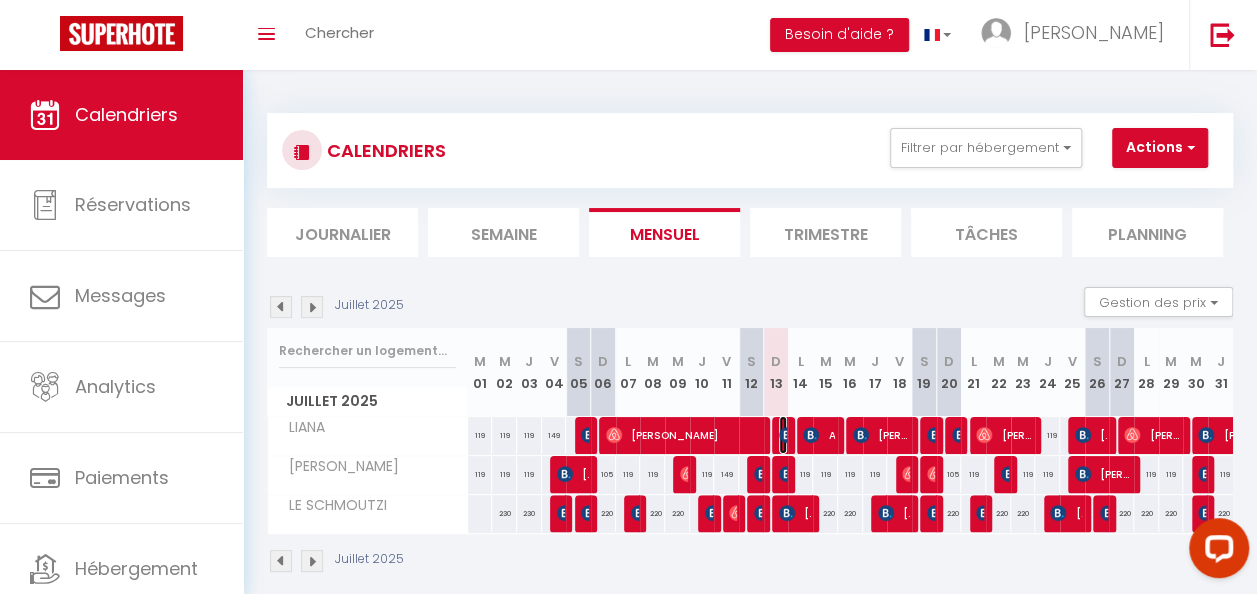 click at bounding box center (787, 435) 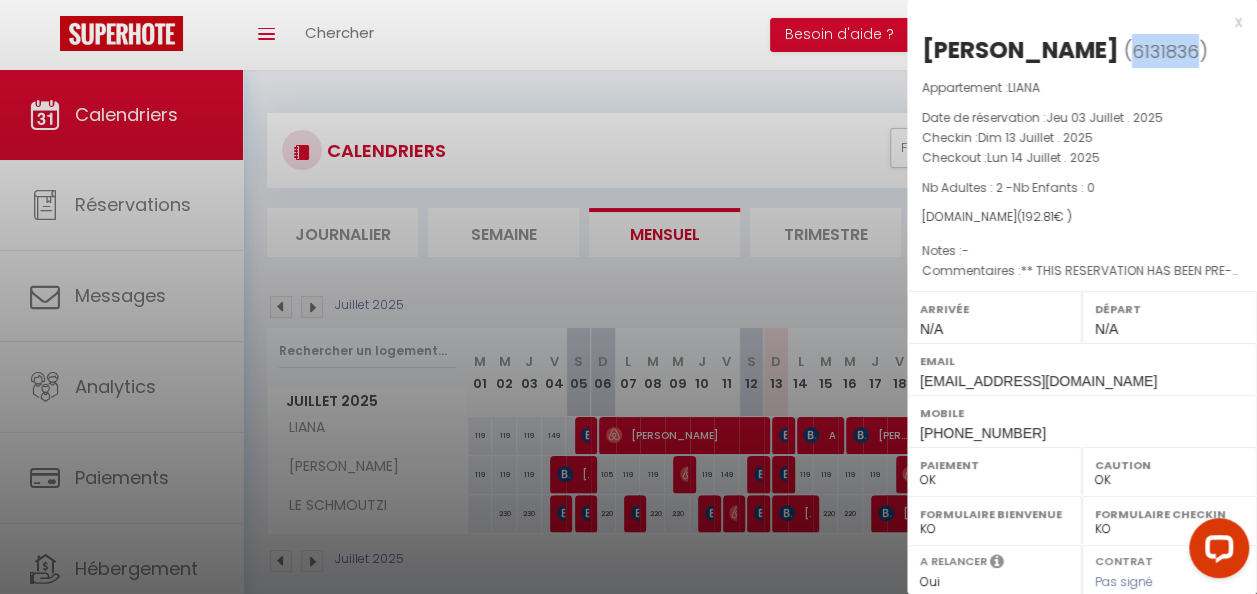 drag, startPoint x: 1136, startPoint y: 50, endPoint x: 1202, endPoint y: 50, distance: 66 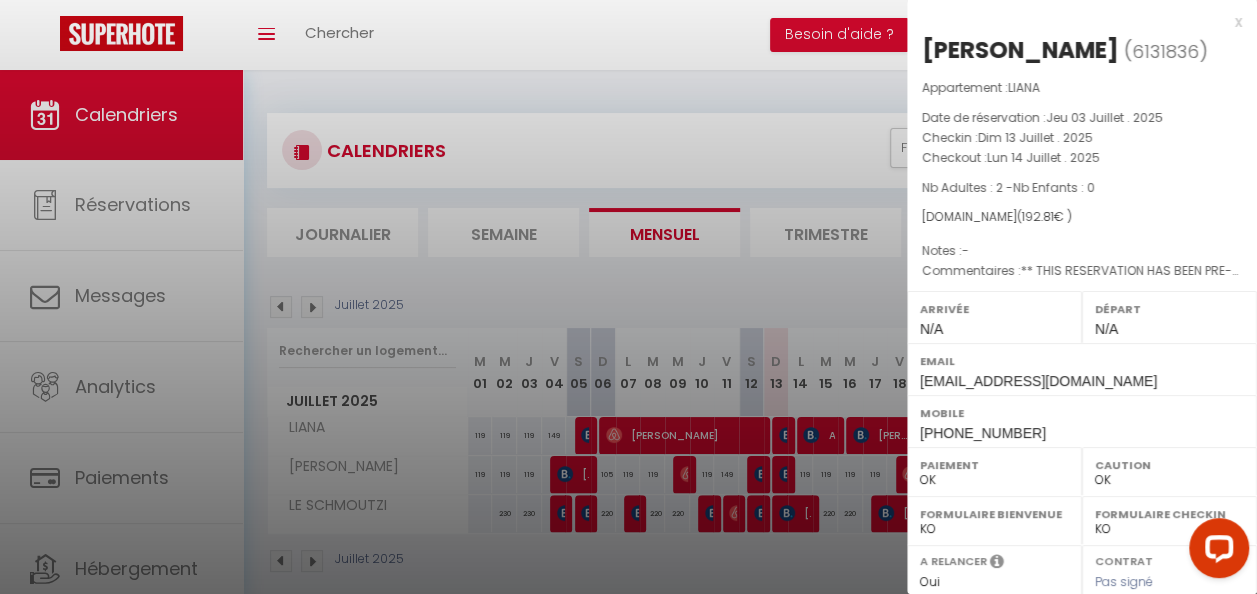 click on "x" at bounding box center (1074, 22) 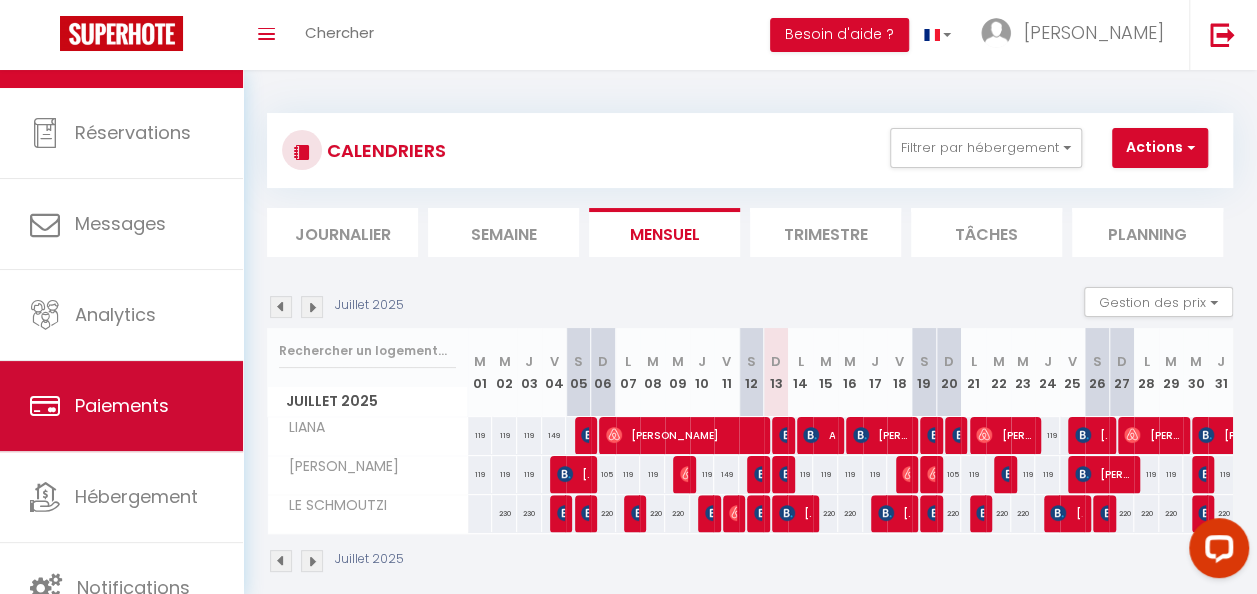 scroll, scrollTop: 106, scrollLeft: 0, axis: vertical 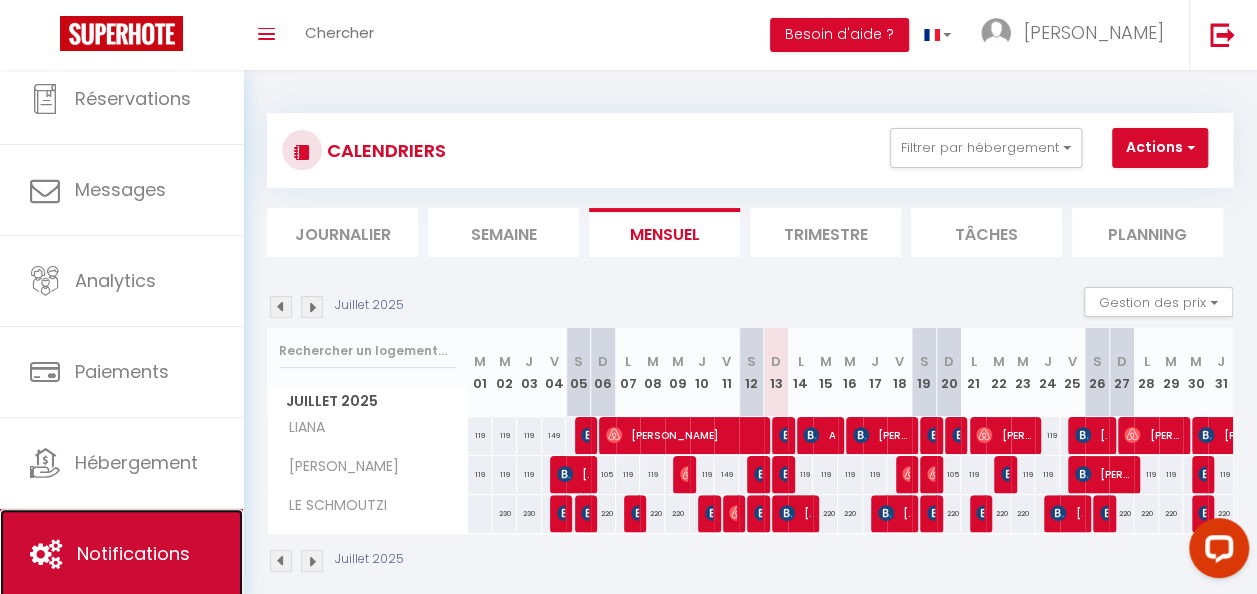 click on "Notifications" at bounding box center [121, 554] 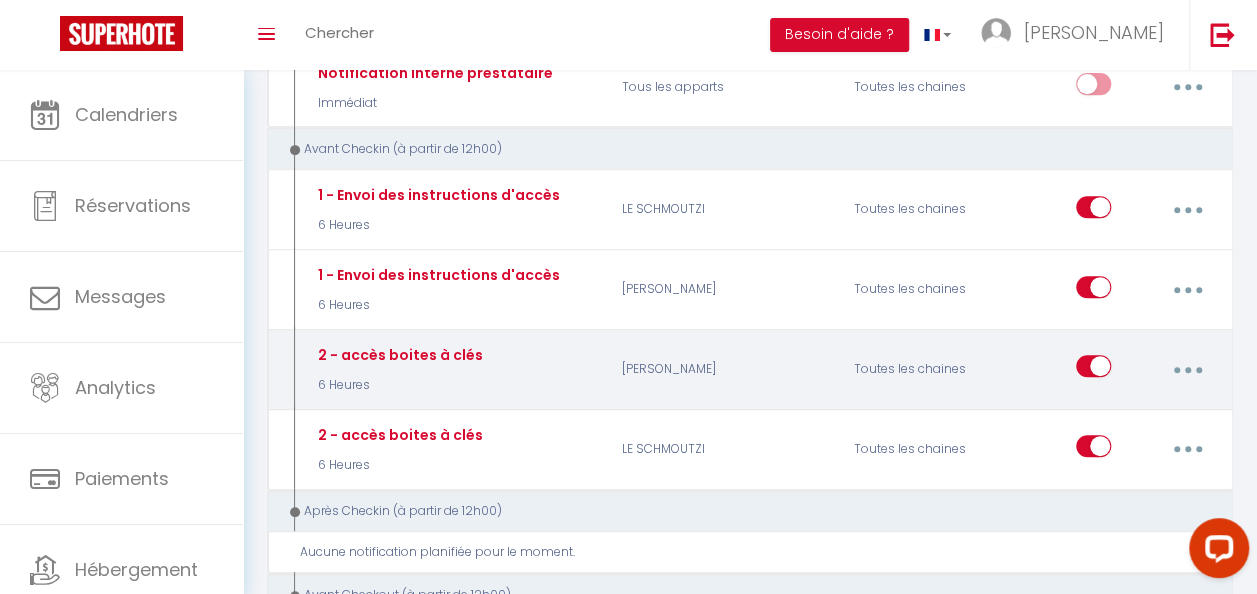 scroll, scrollTop: 400, scrollLeft: 0, axis: vertical 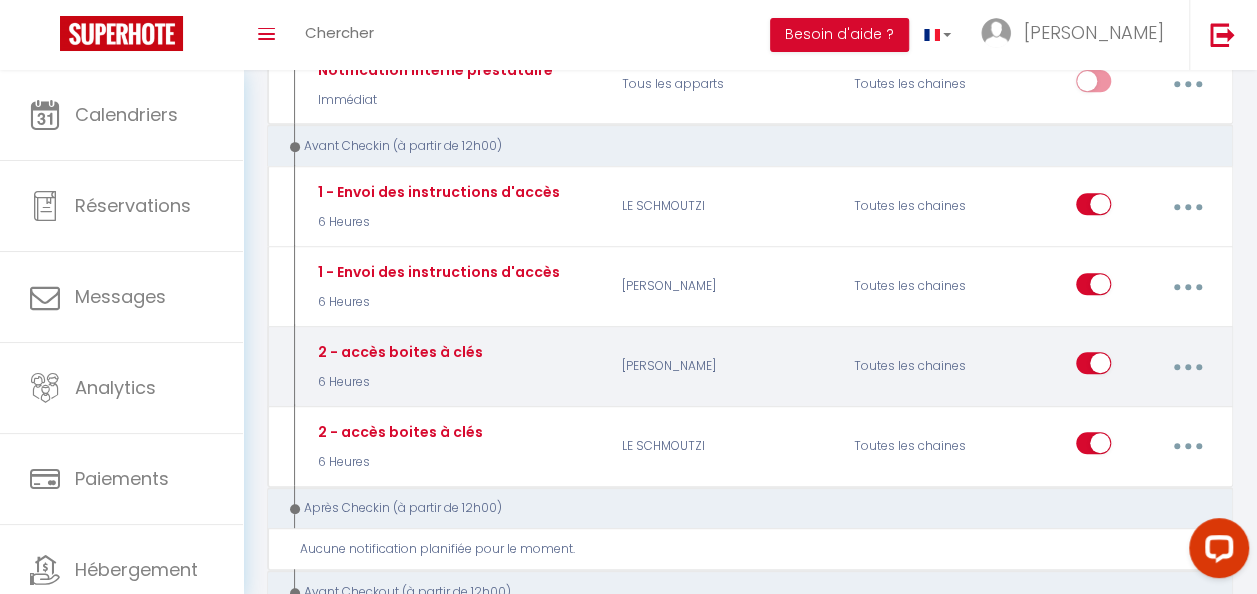 click at bounding box center [1187, 366] 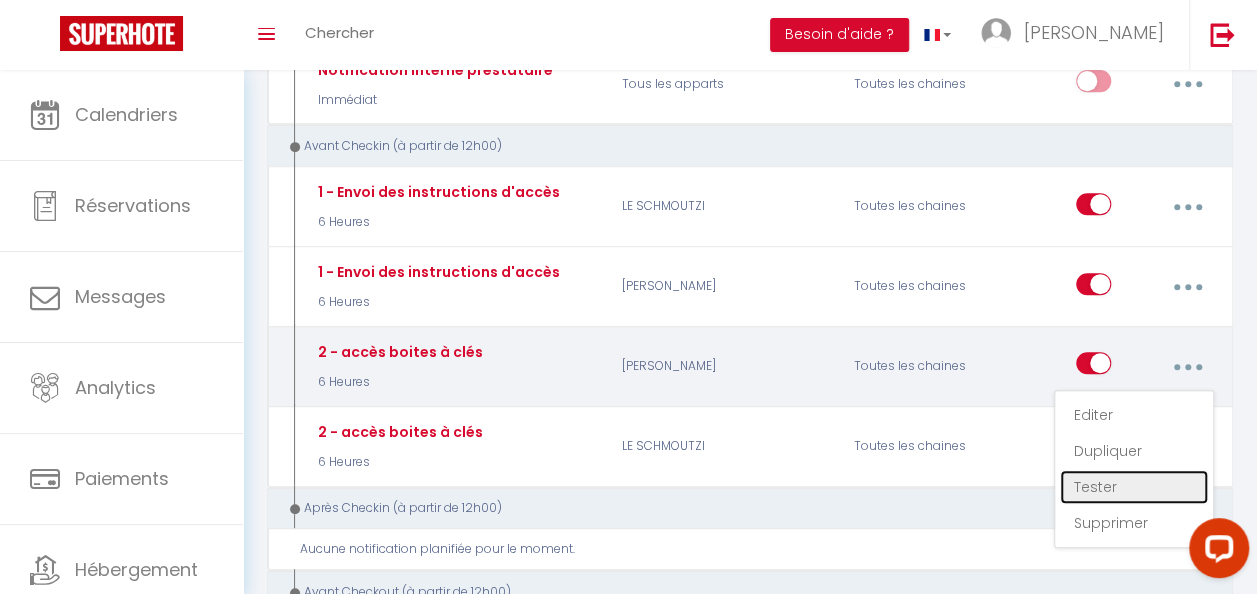 click on "Tester" at bounding box center [1134, 487] 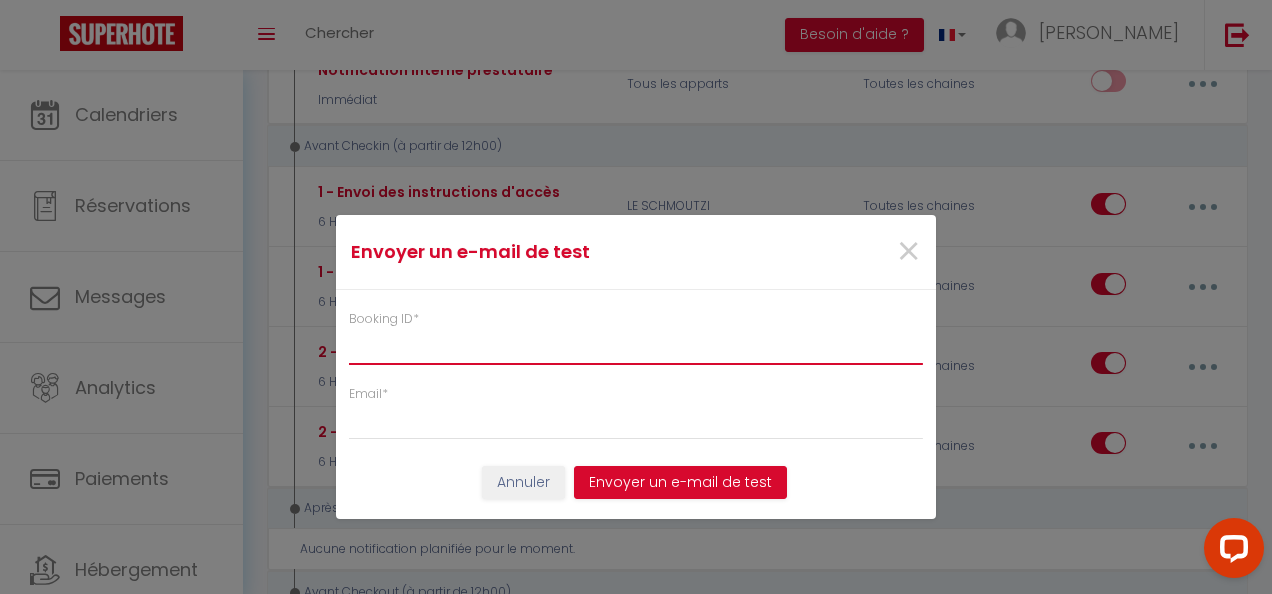 click on "Booking ID
*" at bounding box center (636, 347) 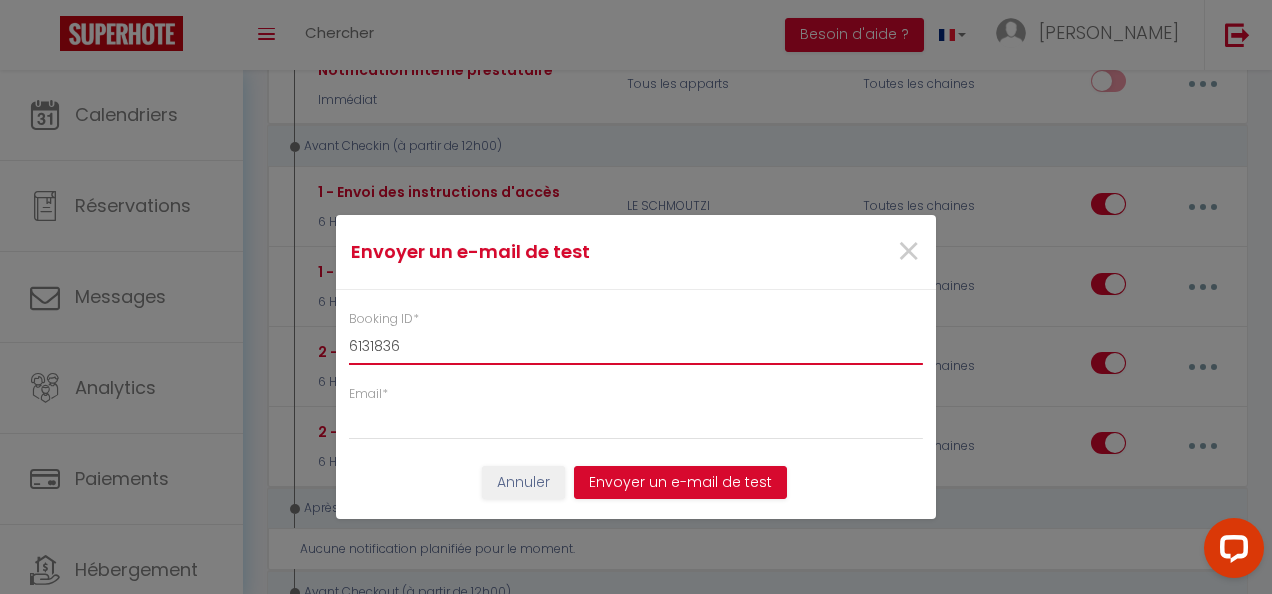 type on "6131836" 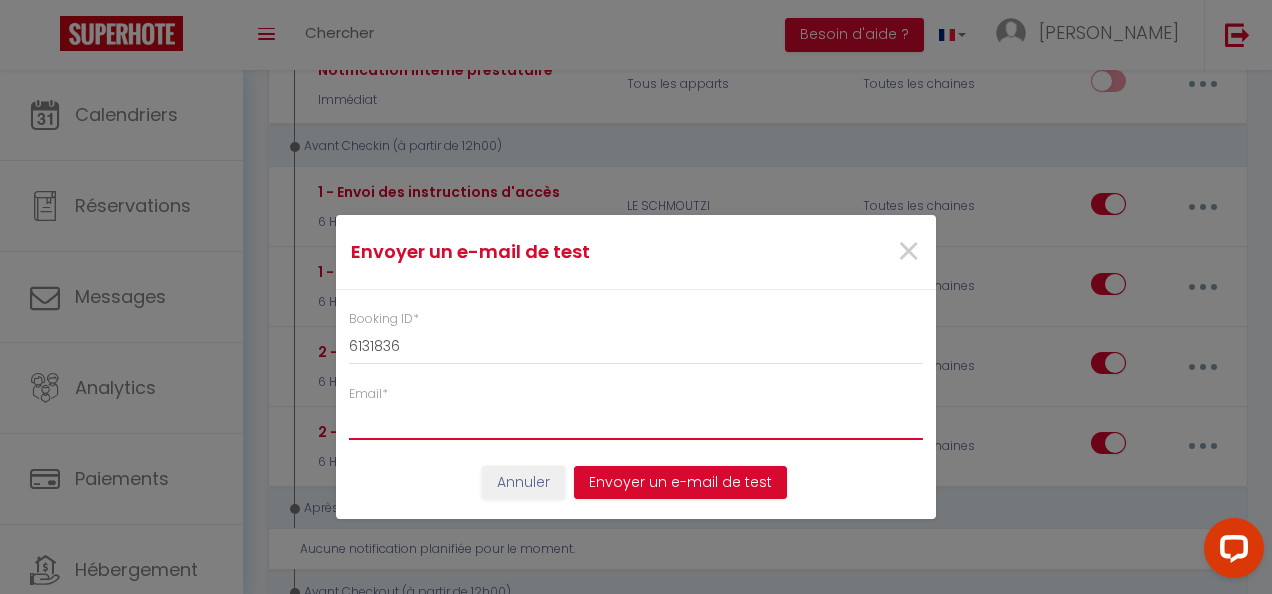 click on "Email
*" at bounding box center (636, 422) 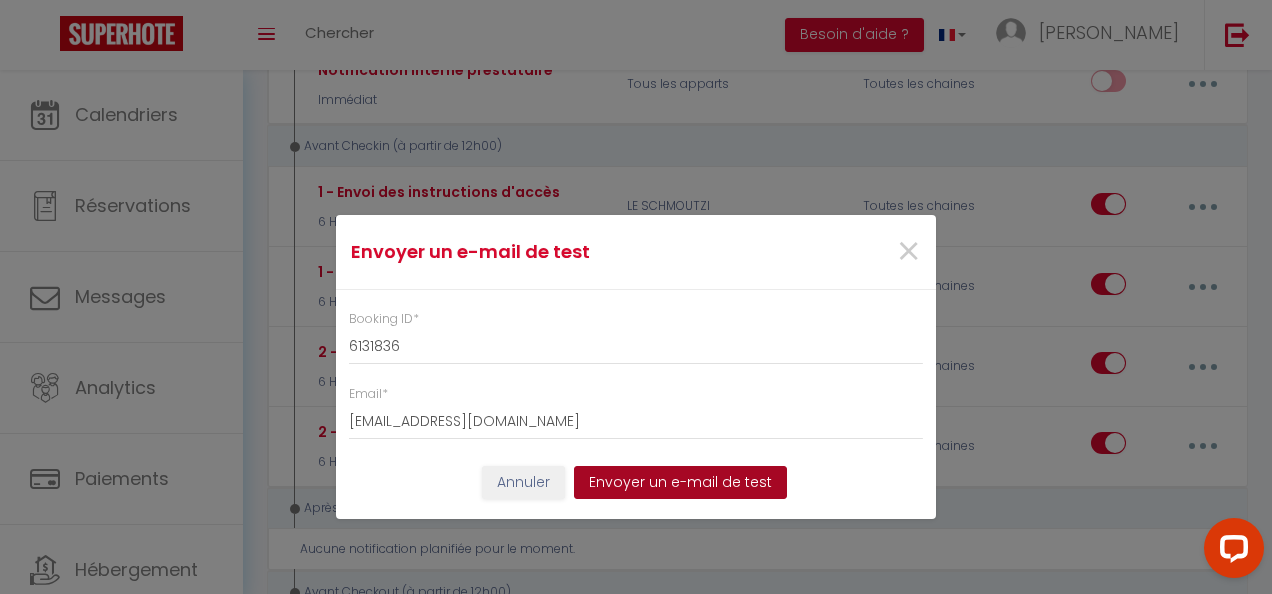 click on "Envoyer un e-mail de test" at bounding box center (680, 483) 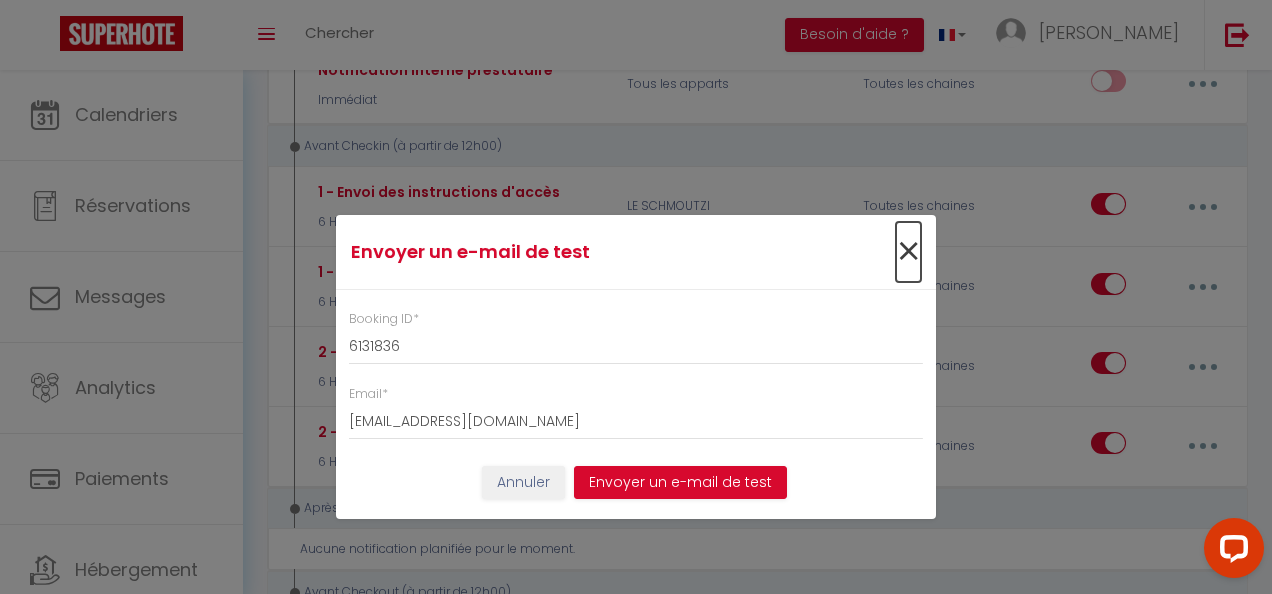 click on "×" at bounding box center [908, 252] 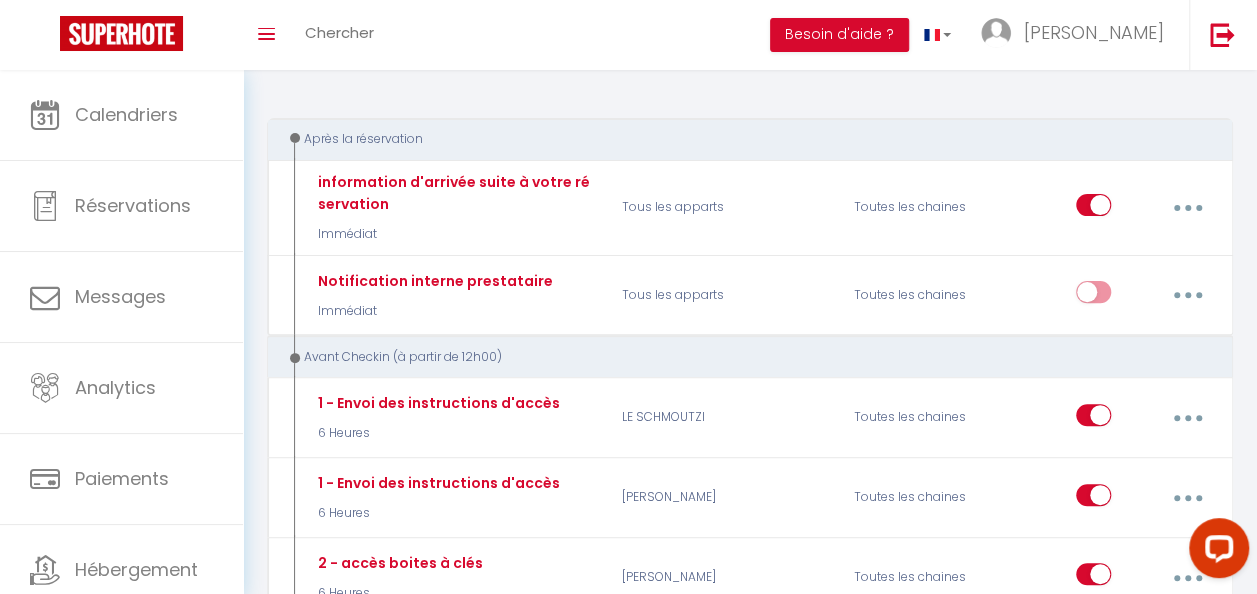 scroll, scrollTop: 0, scrollLeft: 0, axis: both 